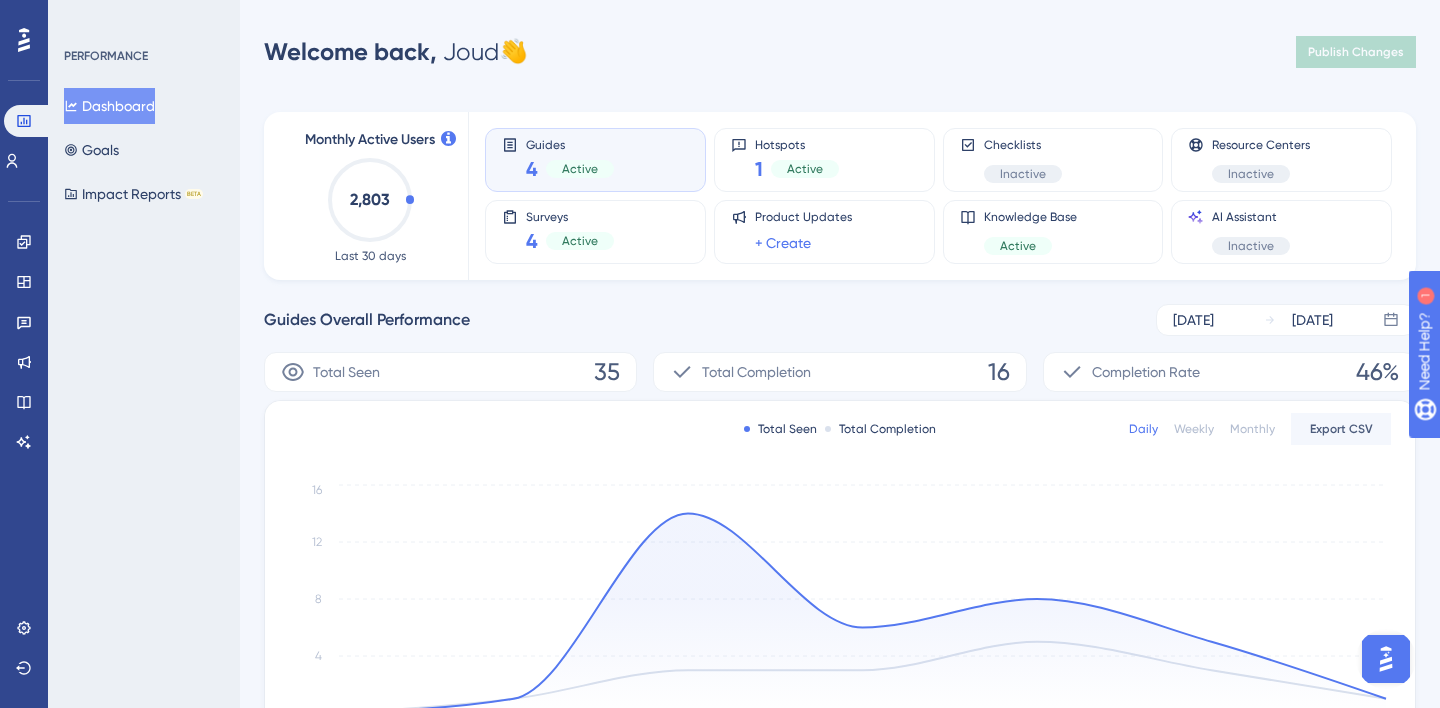 scroll, scrollTop: 0, scrollLeft: 0, axis: both 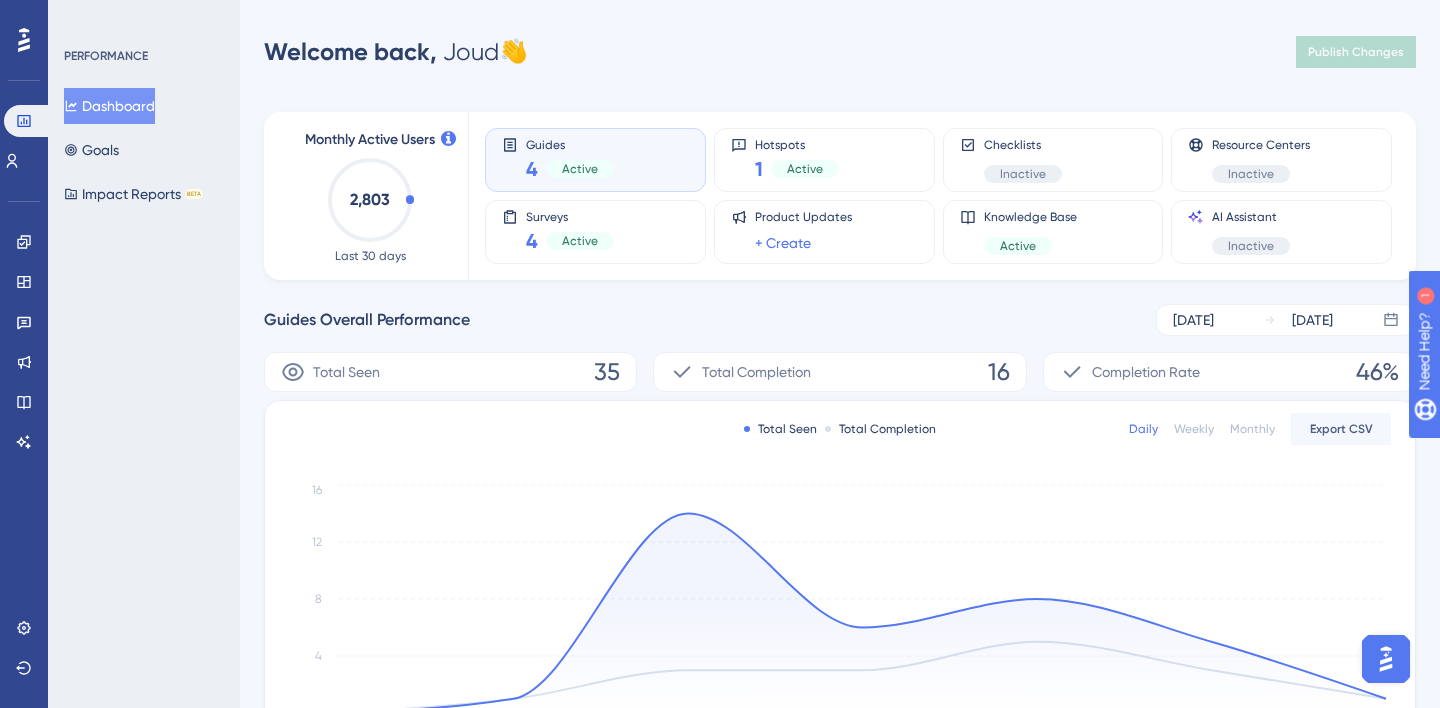 click on "Monthly Active Users 2,803 Last 30 days Guides 4 Active Hotspots 1 Active Checklists Inactive Resource Centers Inactive Surveys 4 Active Product Updates + Create Knowledge Base Active AI Assistant Inactive Guides Overall Performance [DATE] [DATE] Total Seen 35 Total Completion 16 Completion Rate 46% Total Seen Total Completion Daily Weekly Monthly Export CSV [DATE] [DATE] [DATE] [DATE] [DATE] [DATE] [DATE] 0 4 8 12 16 Top Performing Guides GUIDE NAME STATUS TOTAL SEEN COMPLETION RATE Product tours - Landing page (ES) Product tours - Landing page (ES) Active 2 2 100% 100% Product tours - Landing page Product tours - Landing page Active 26 26 54% 54% Product tours - Landing page (PT) Product tours - Landing page (PT) Active 4 4 0% 0% Lowest Performing Guides GUIDE NAME STATUS TOTAL SEEN COMPLETION RATE Product tours - Landing page (FR) Product tours - Landing page (FR) Active 3 3 0% 0%" at bounding box center (840, 591) 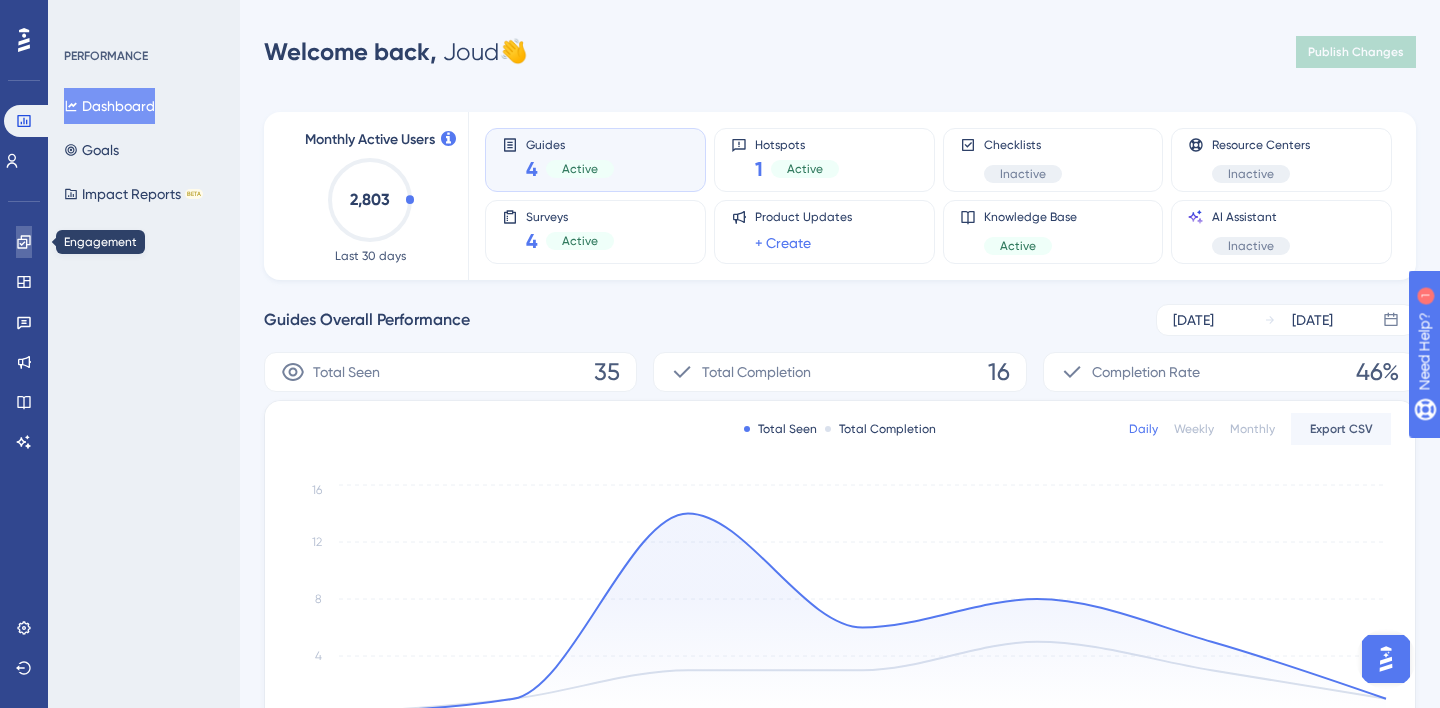 click 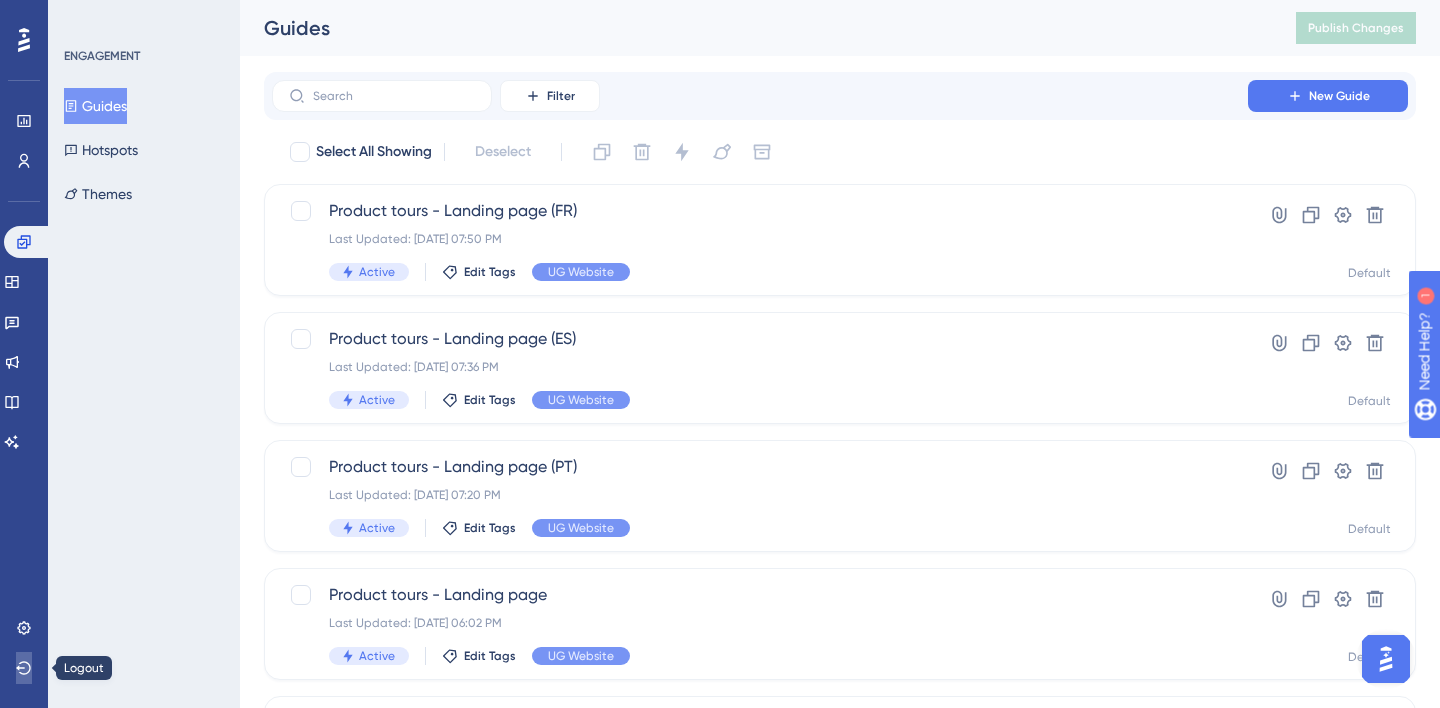 click at bounding box center (24, 668) 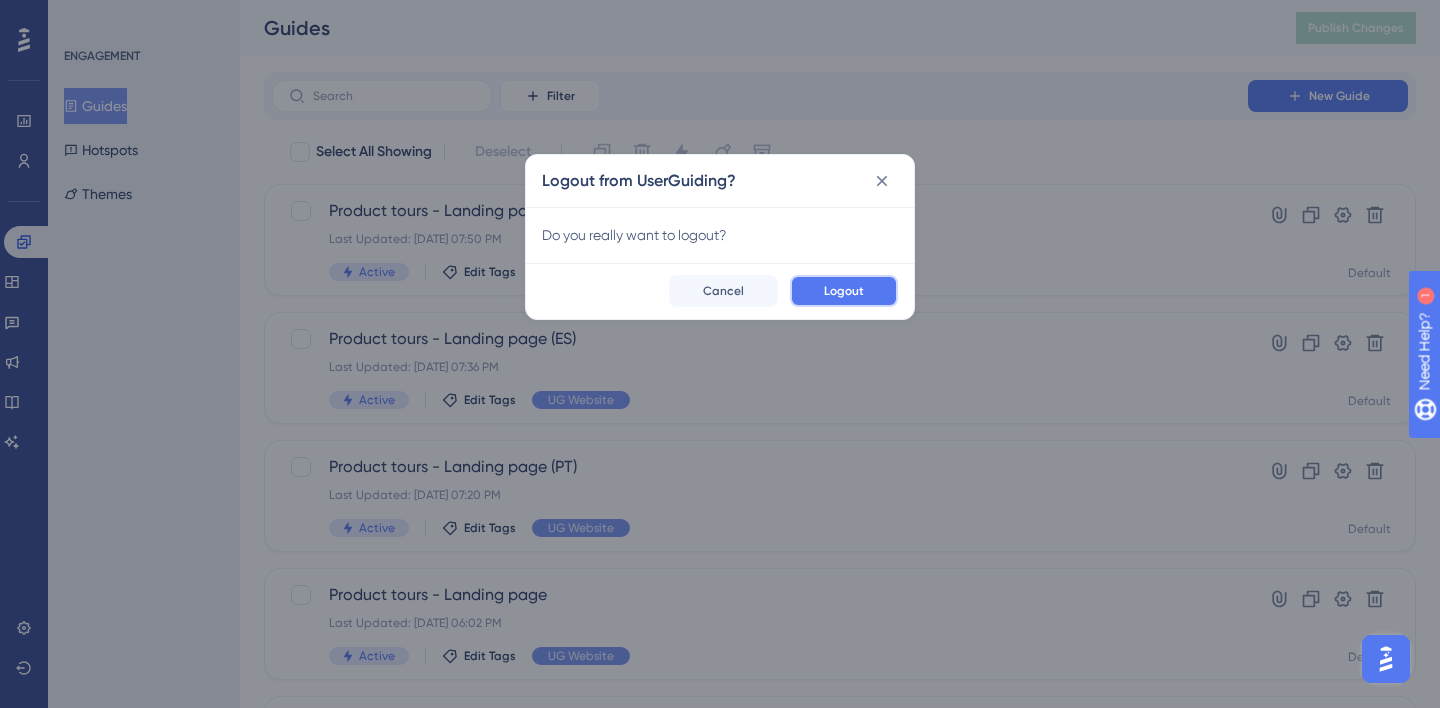 click on "Logout" at bounding box center (844, 291) 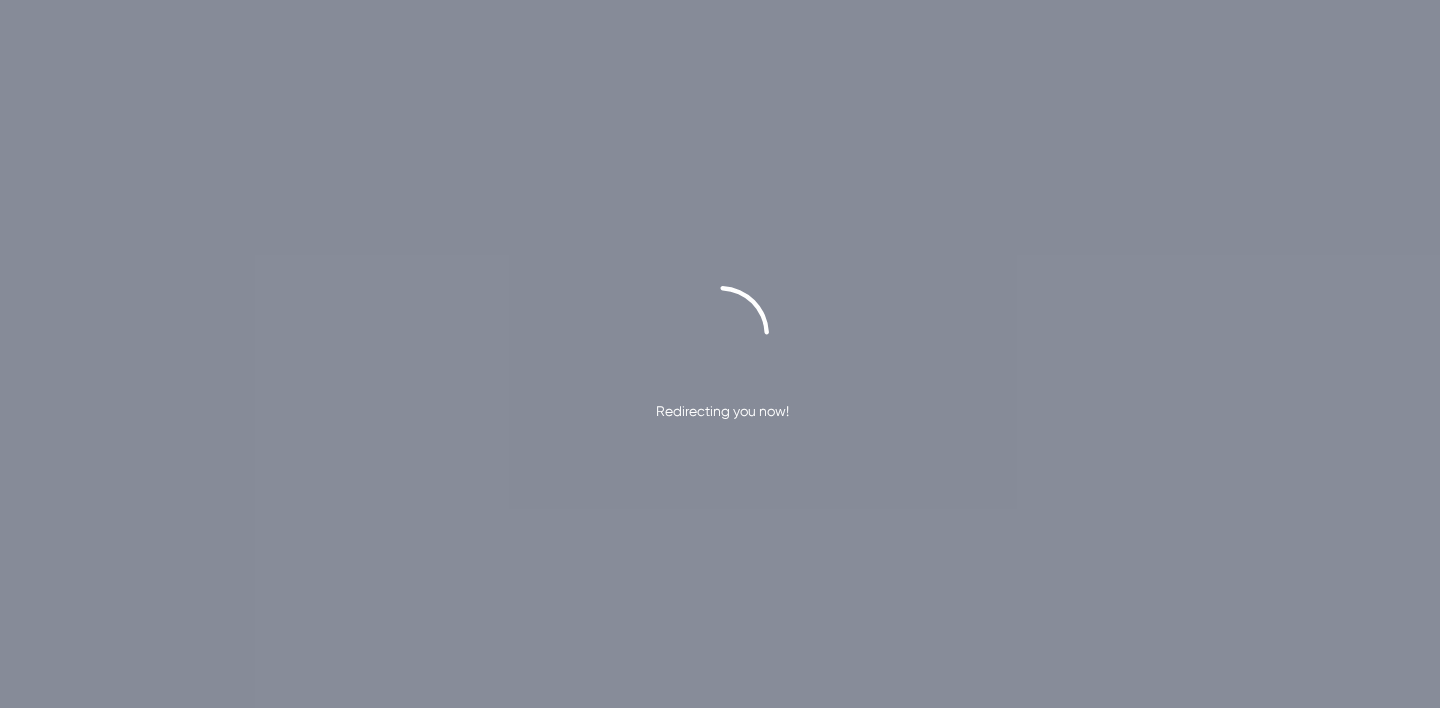 scroll, scrollTop: 0, scrollLeft: 0, axis: both 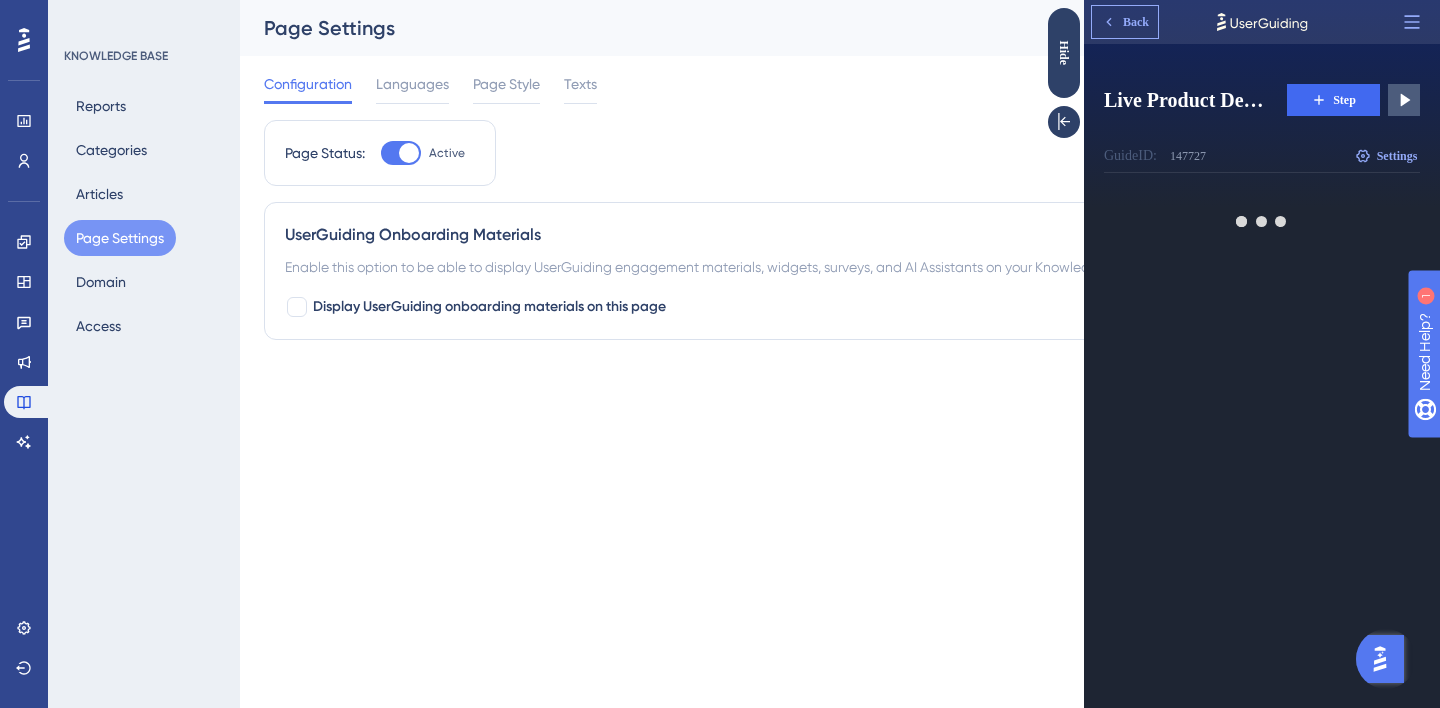 click on "Back" at bounding box center [1136, 22] 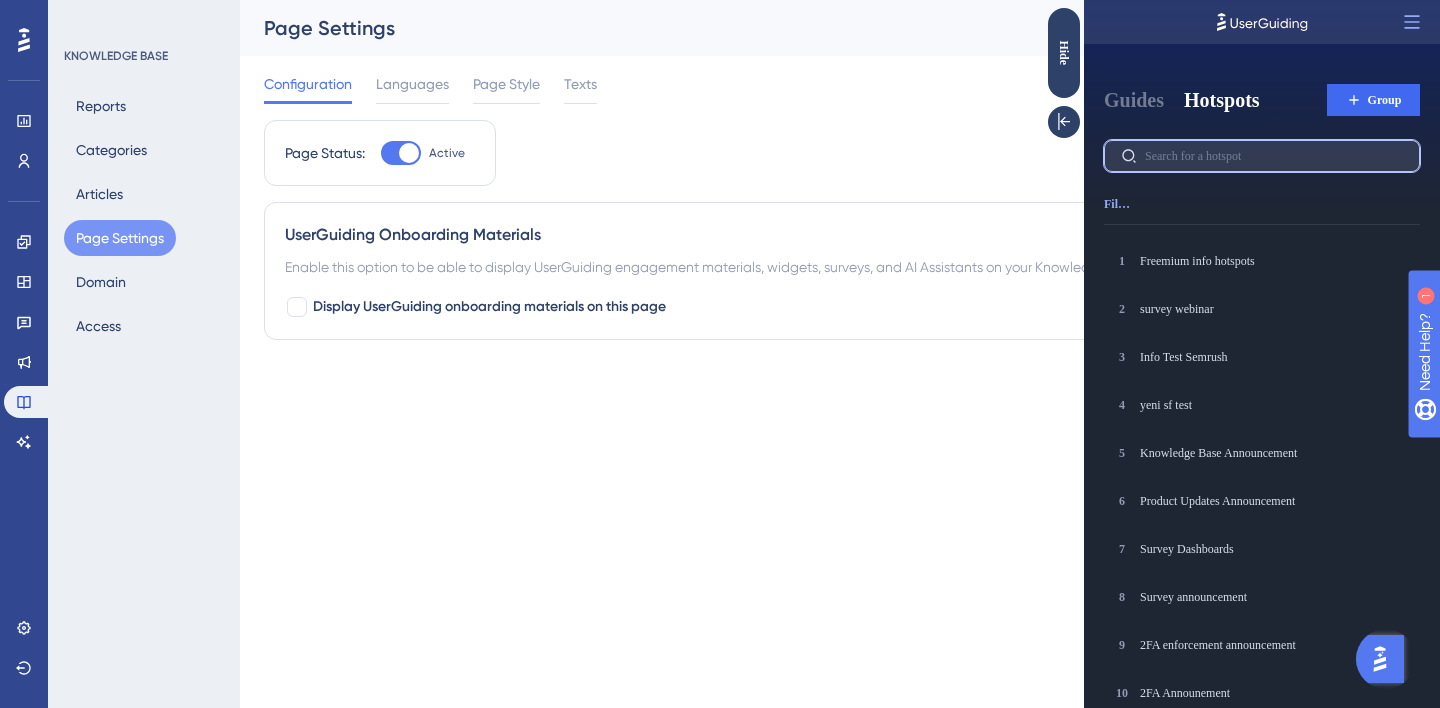 click at bounding box center (1274, 156) 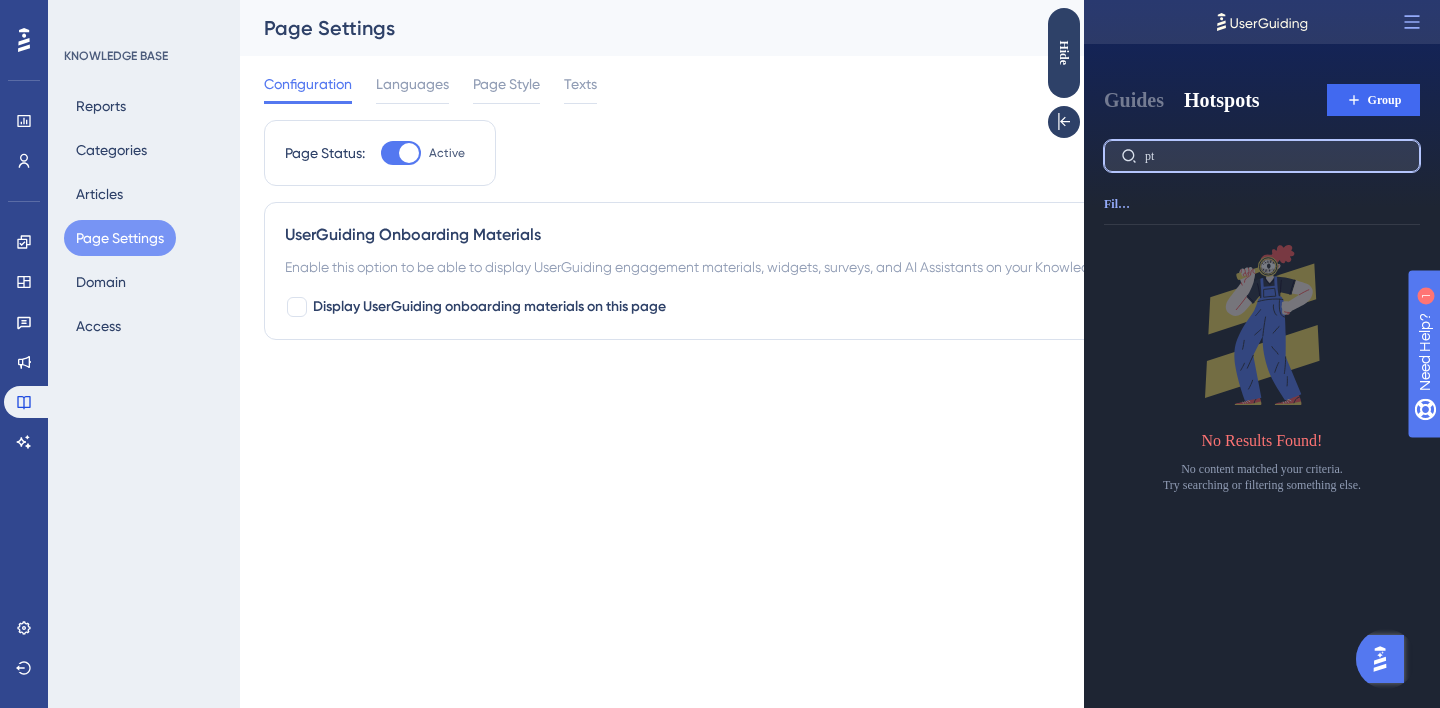 type on "p" 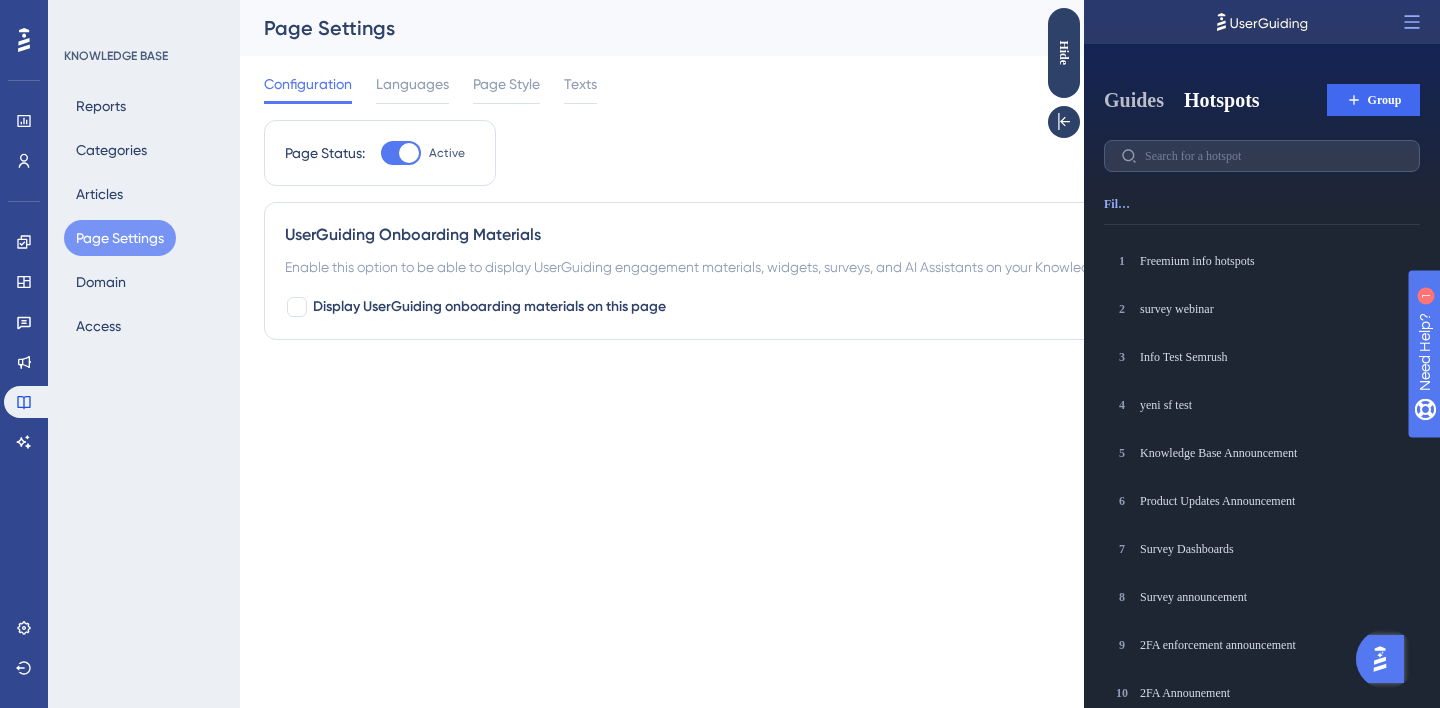 click on "Guides" at bounding box center [1134, 100] 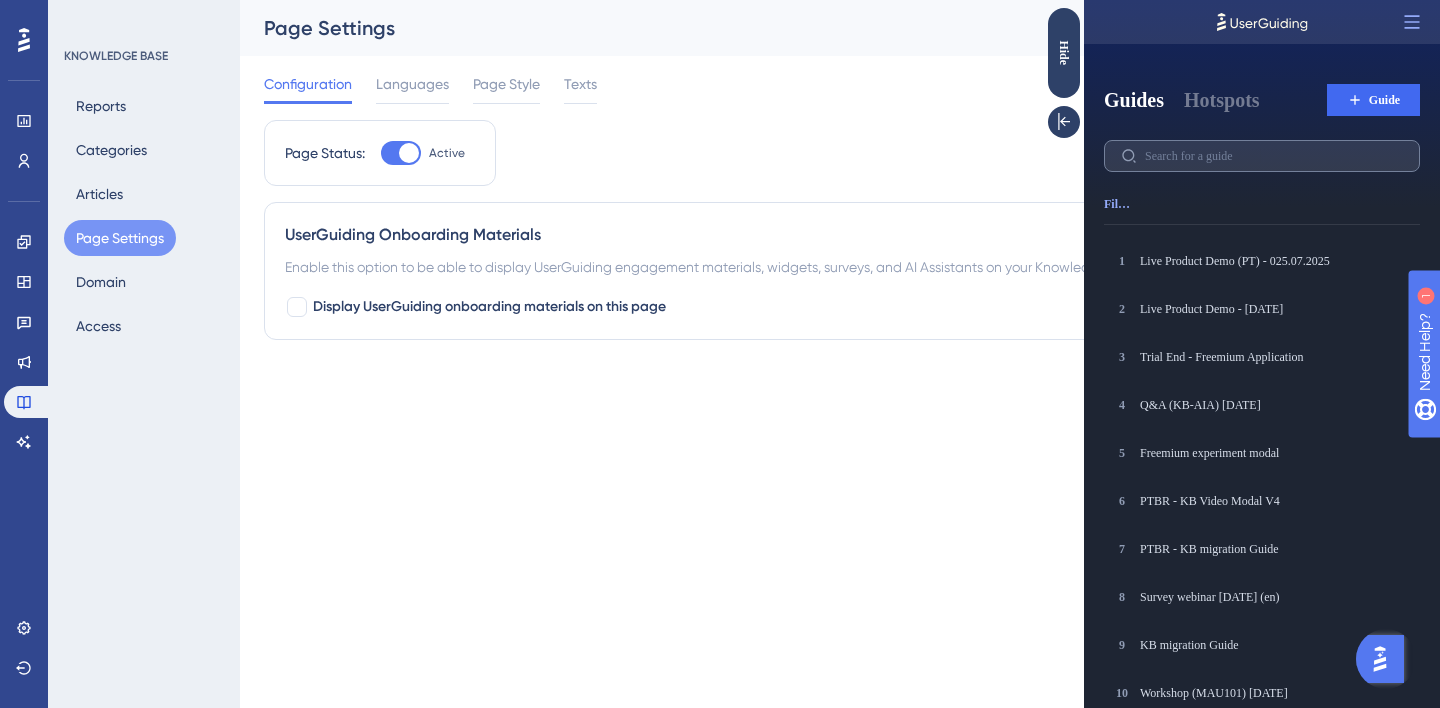click at bounding box center [1262, 156] 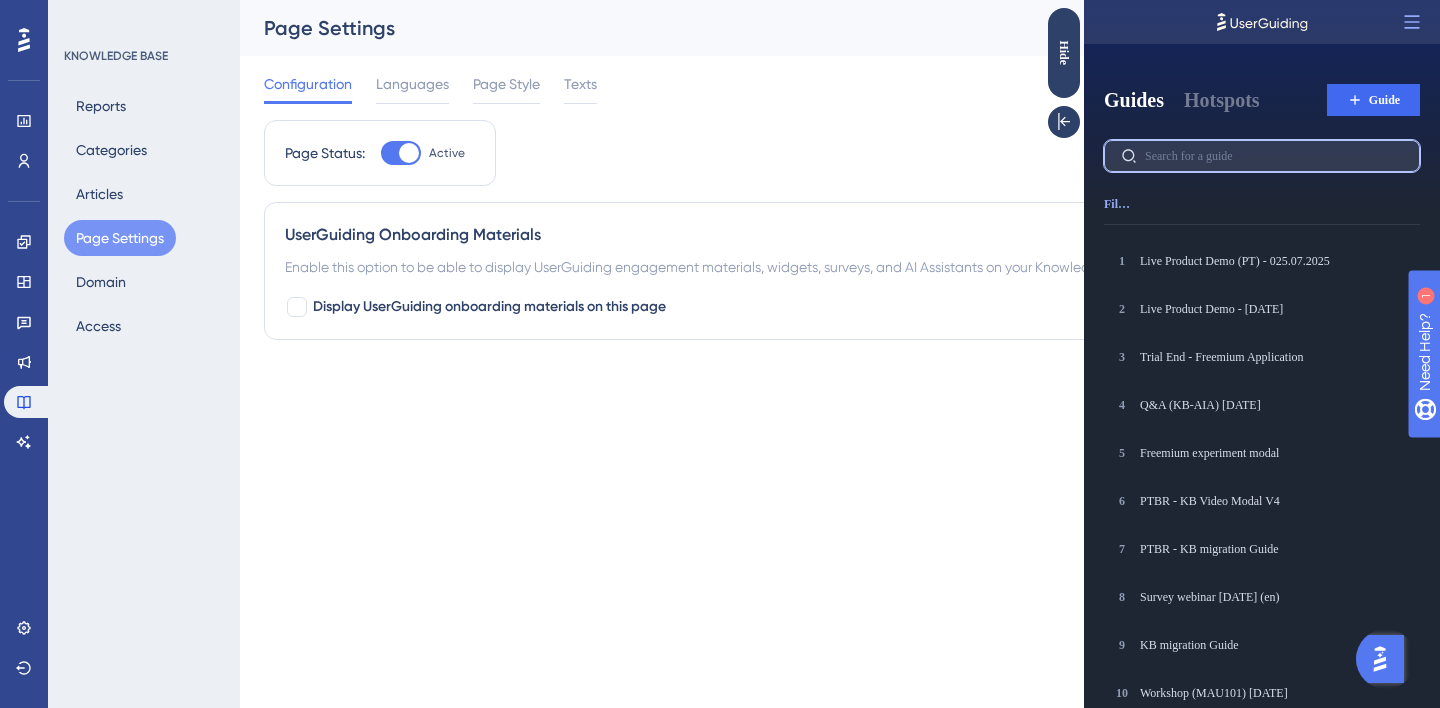 click at bounding box center [1274, 156] 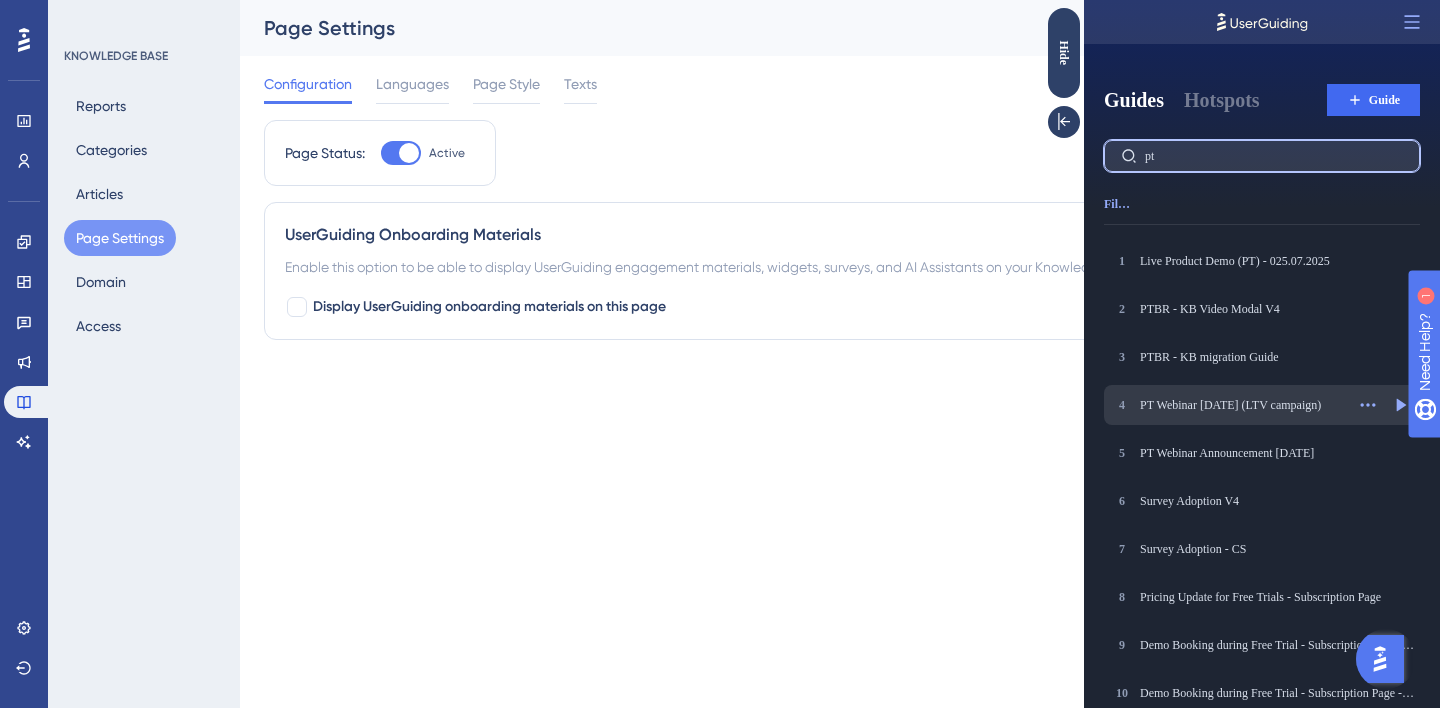 type on "pt" 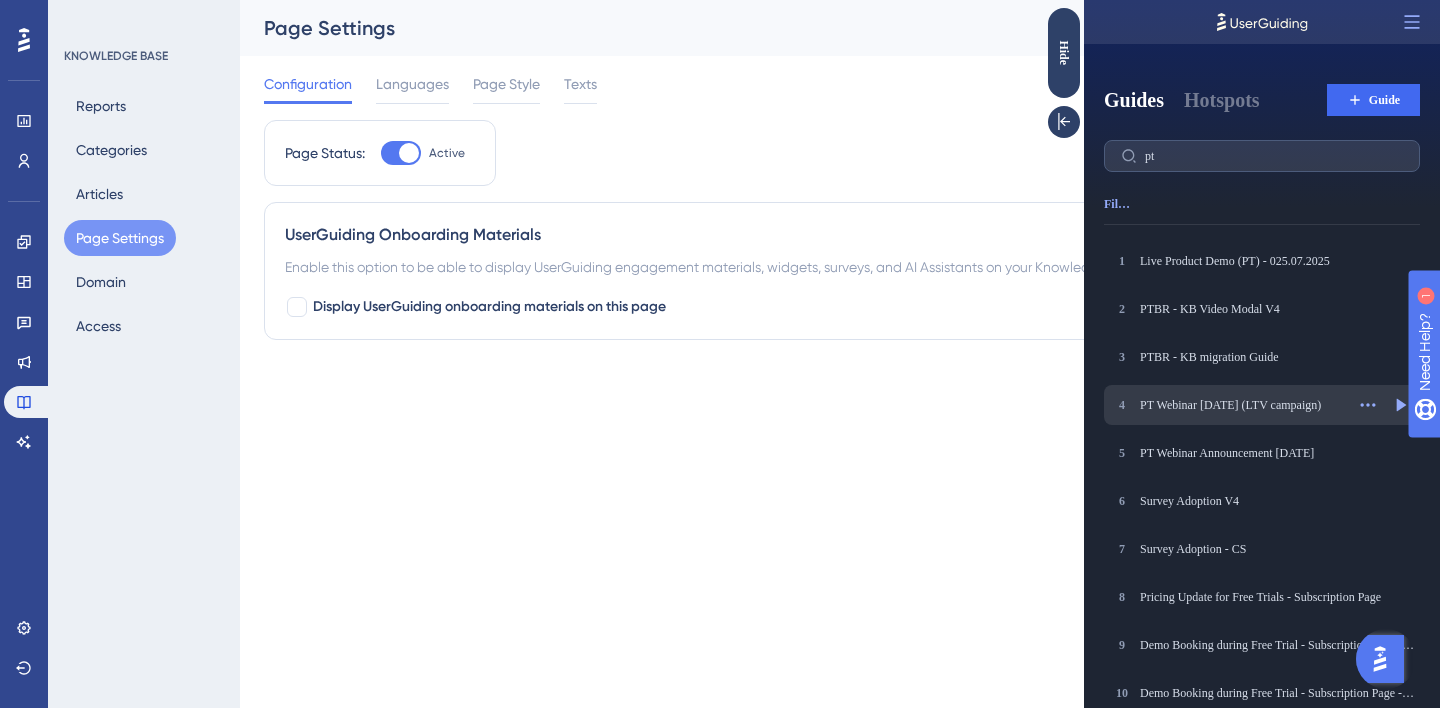 click on "PT Webinar 13.2.2025 (LTV campaign)" at bounding box center [1242, 405] 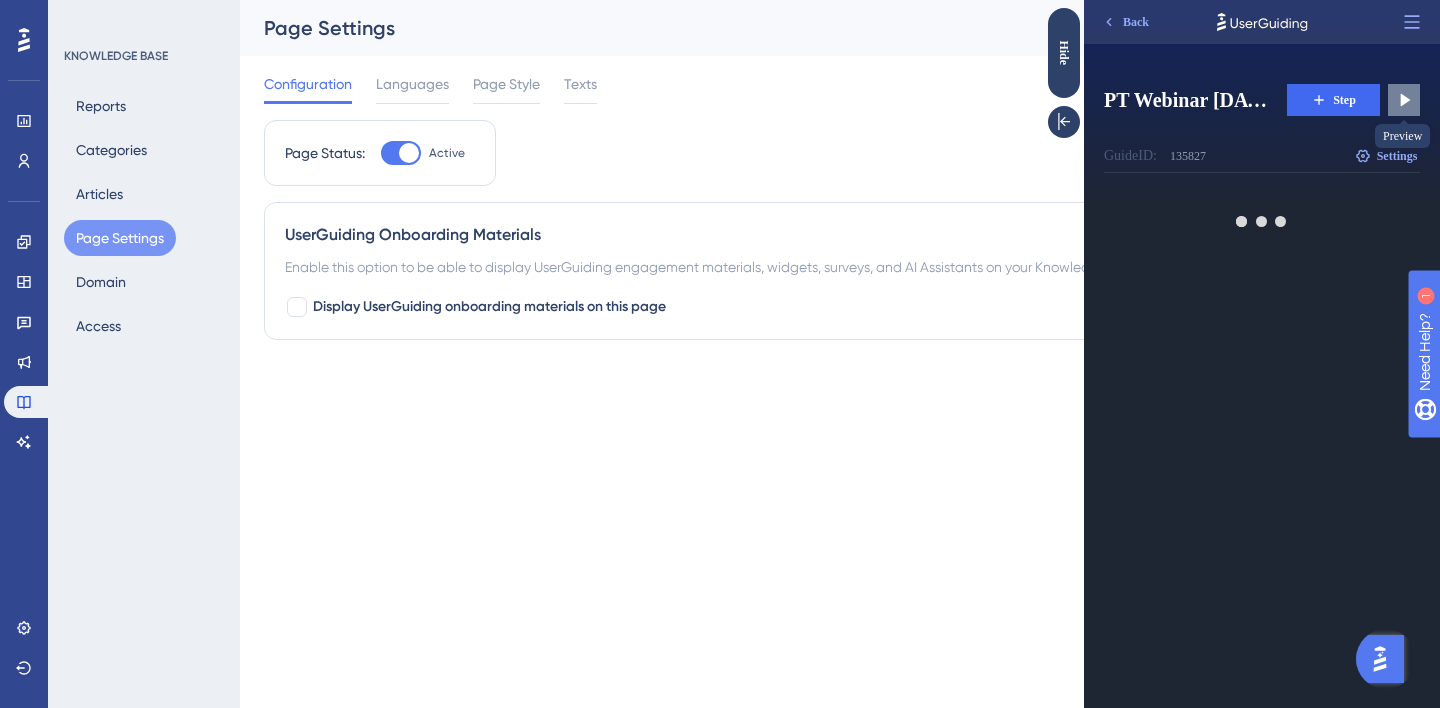 click 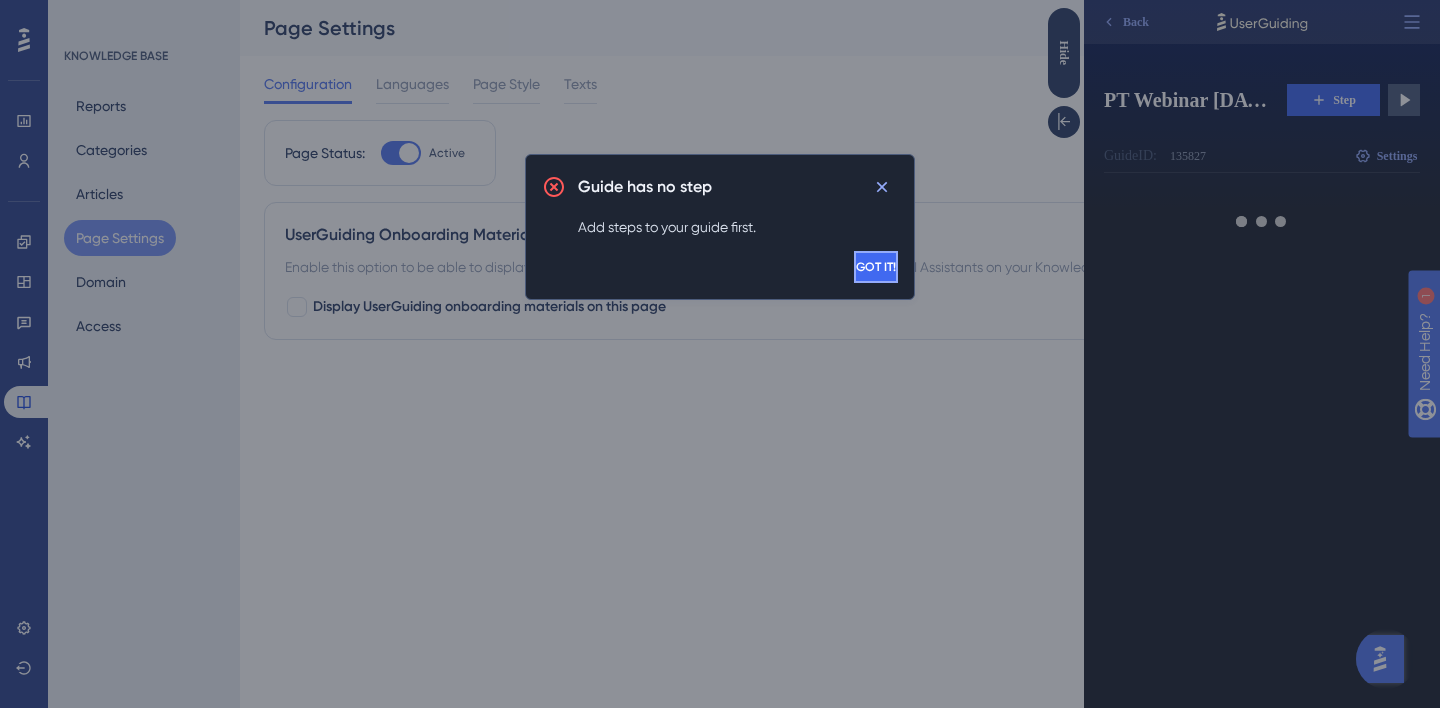 click on "GOT IT!" at bounding box center (876, 267) 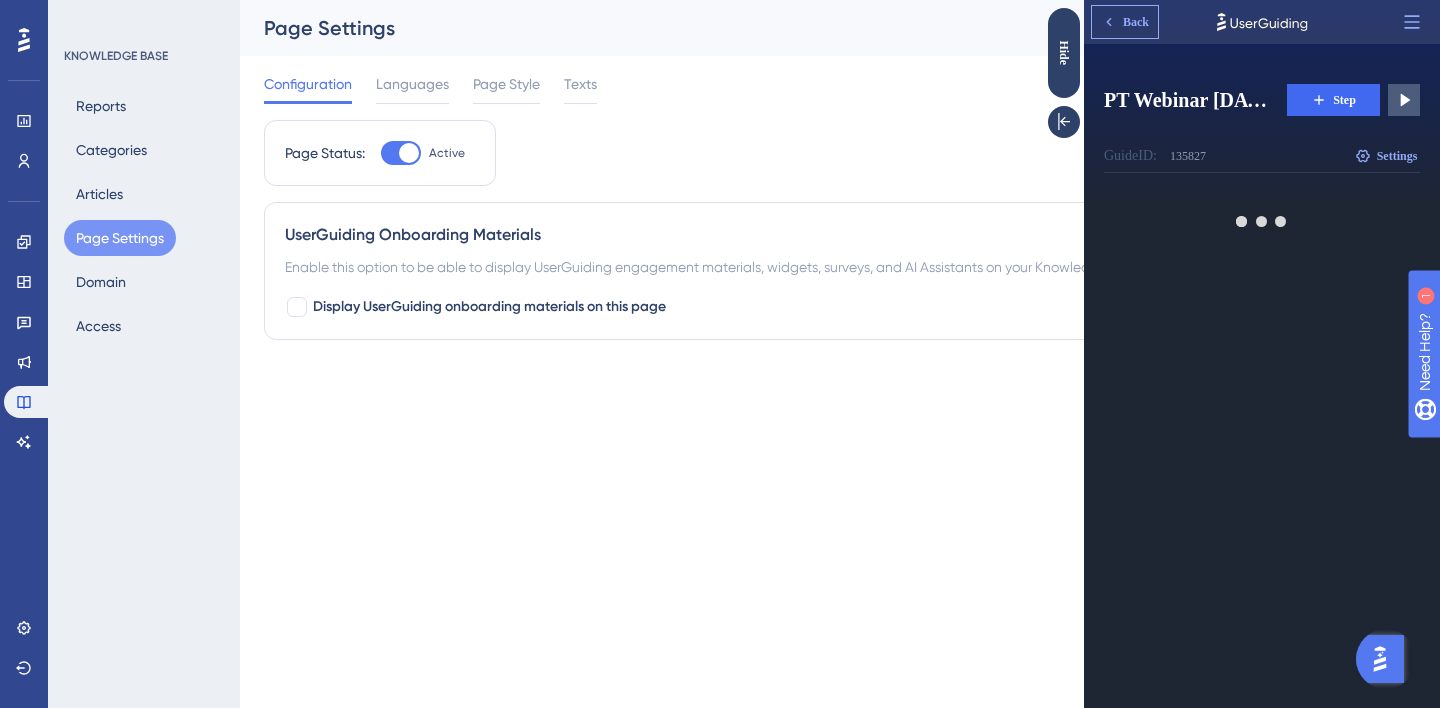 click on "Back" at bounding box center (1136, 22) 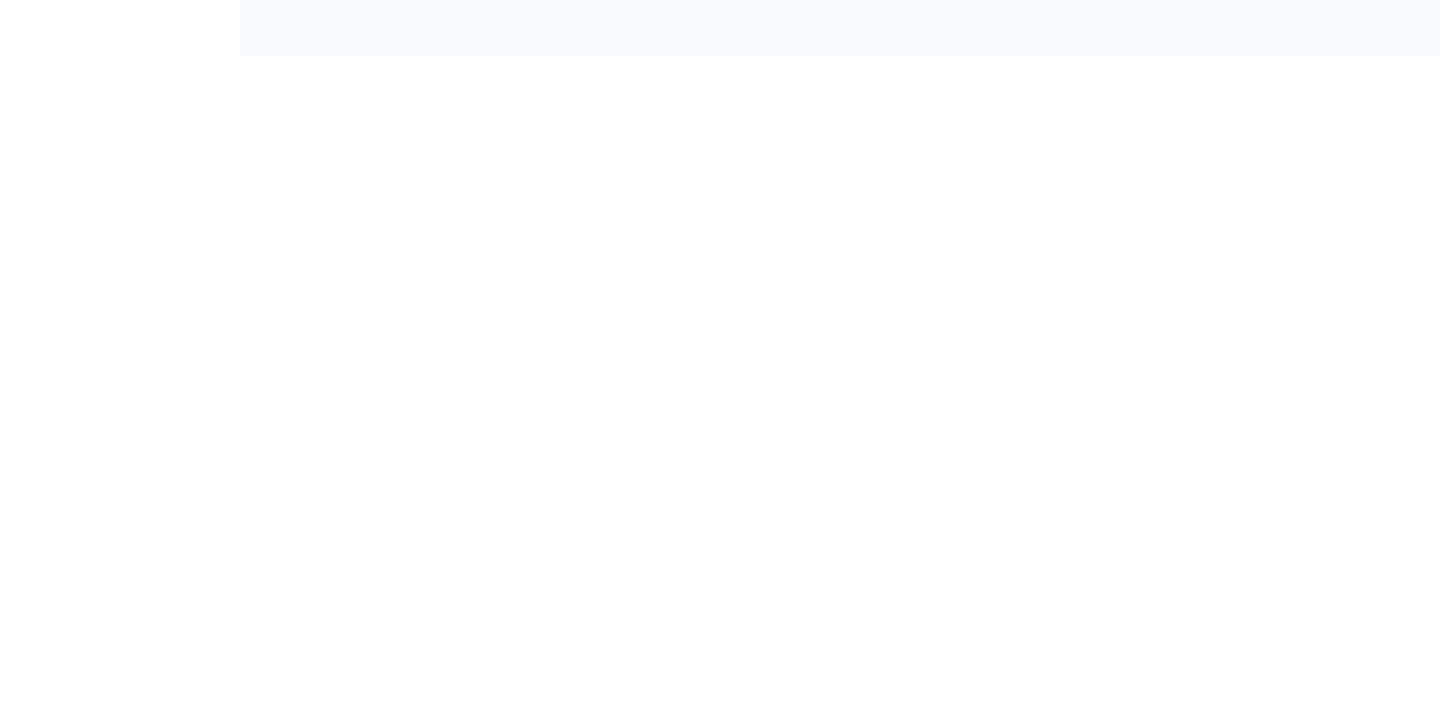 scroll, scrollTop: 0, scrollLeft: 0, axis: both 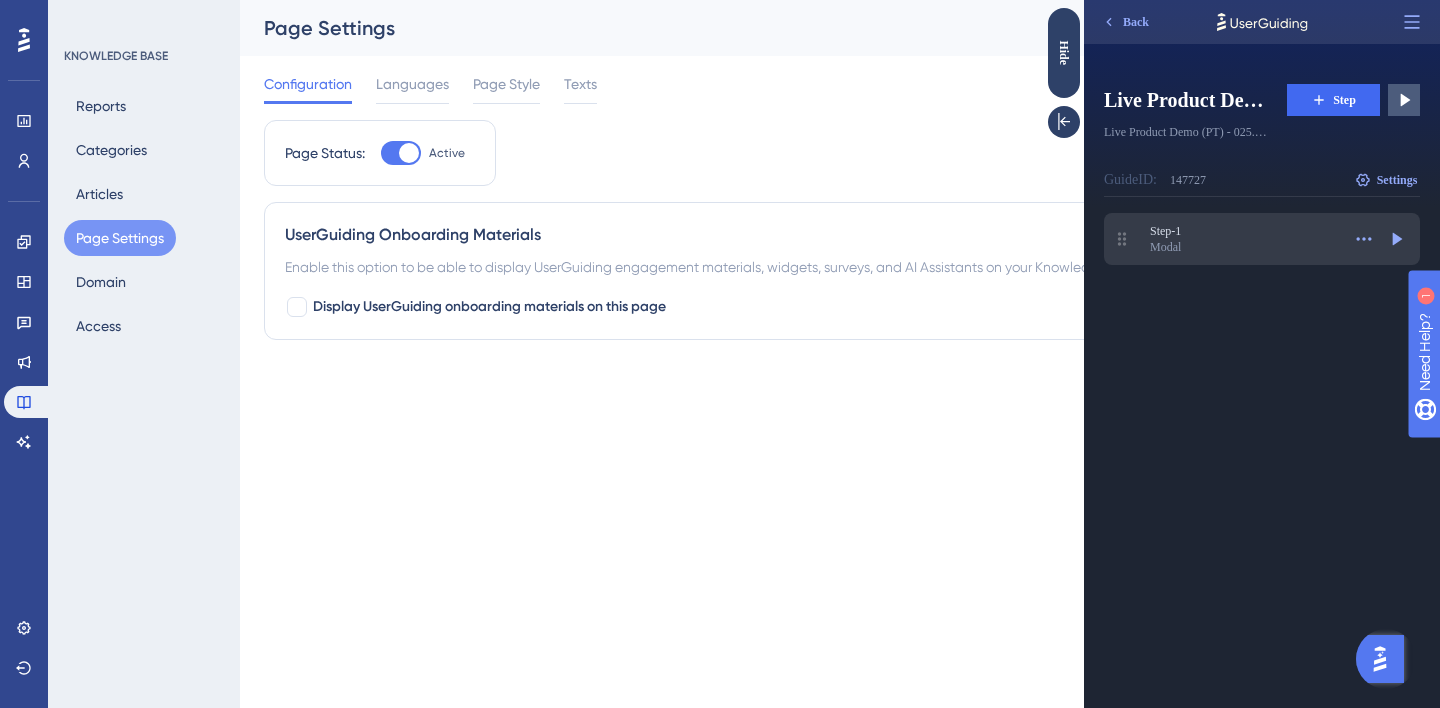 click on "Modal" at bounding box center (1245, 247) 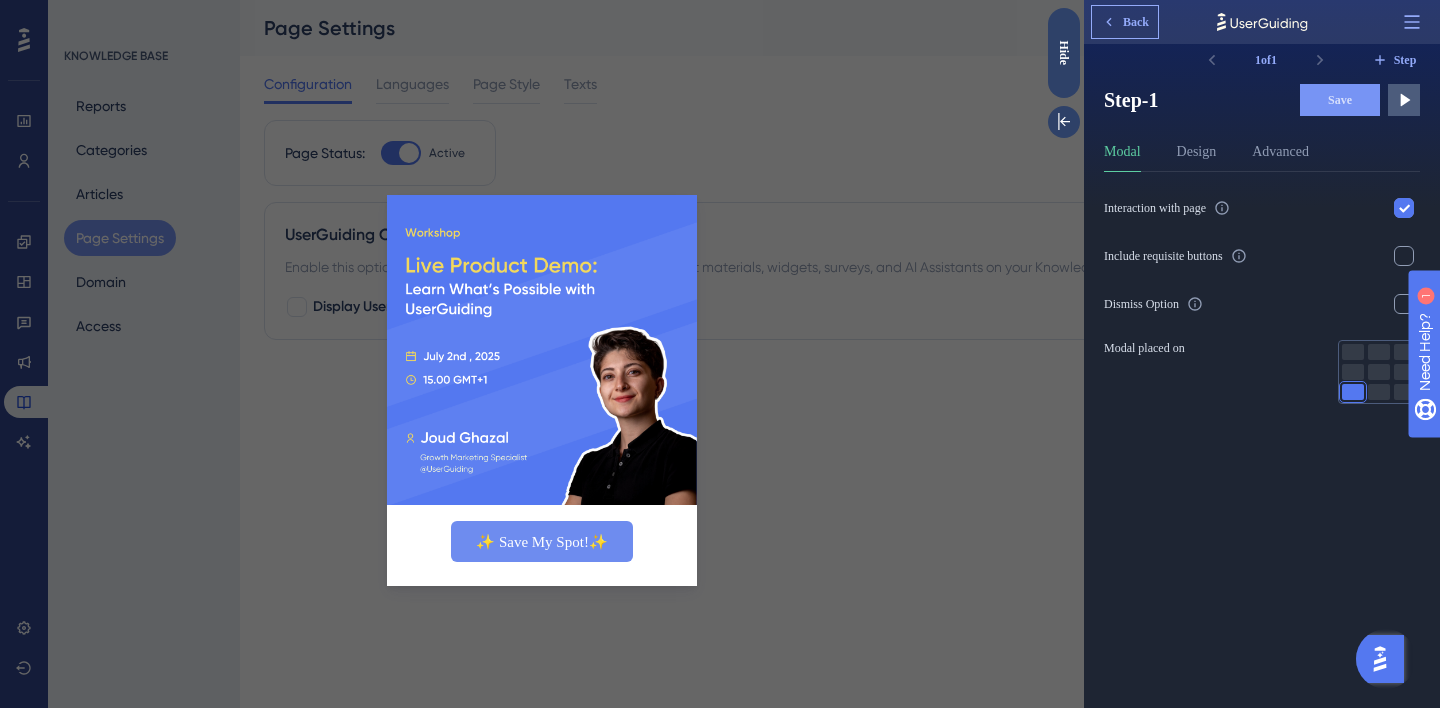 click on "Back" at bounding box center [1136, 22] 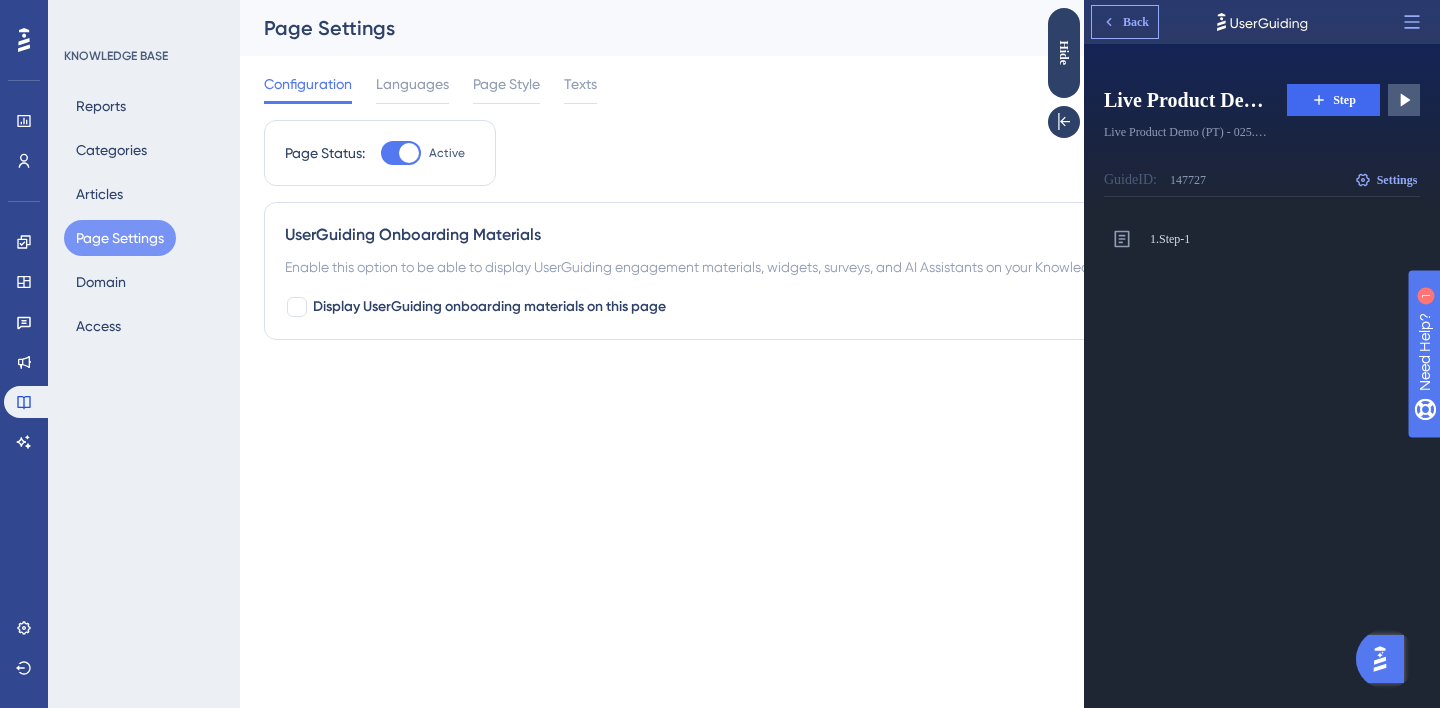 click on "Back" at bounding box center [1136, 22] 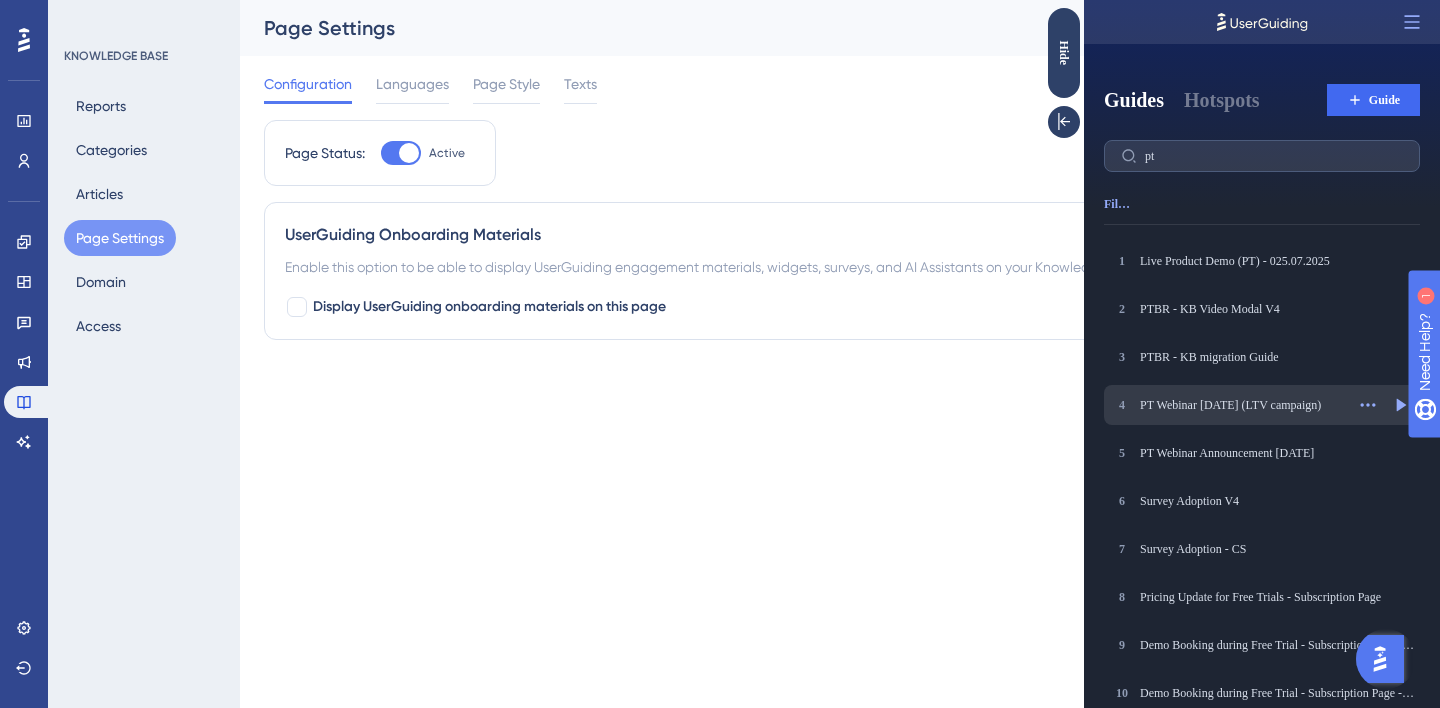 click on "4 PT Webinar 13.2.2025 (LTV campaign) PT Webinar 13.2.2025 (LTV campaign) Actions Preview" at bounding box center (1262, 405) 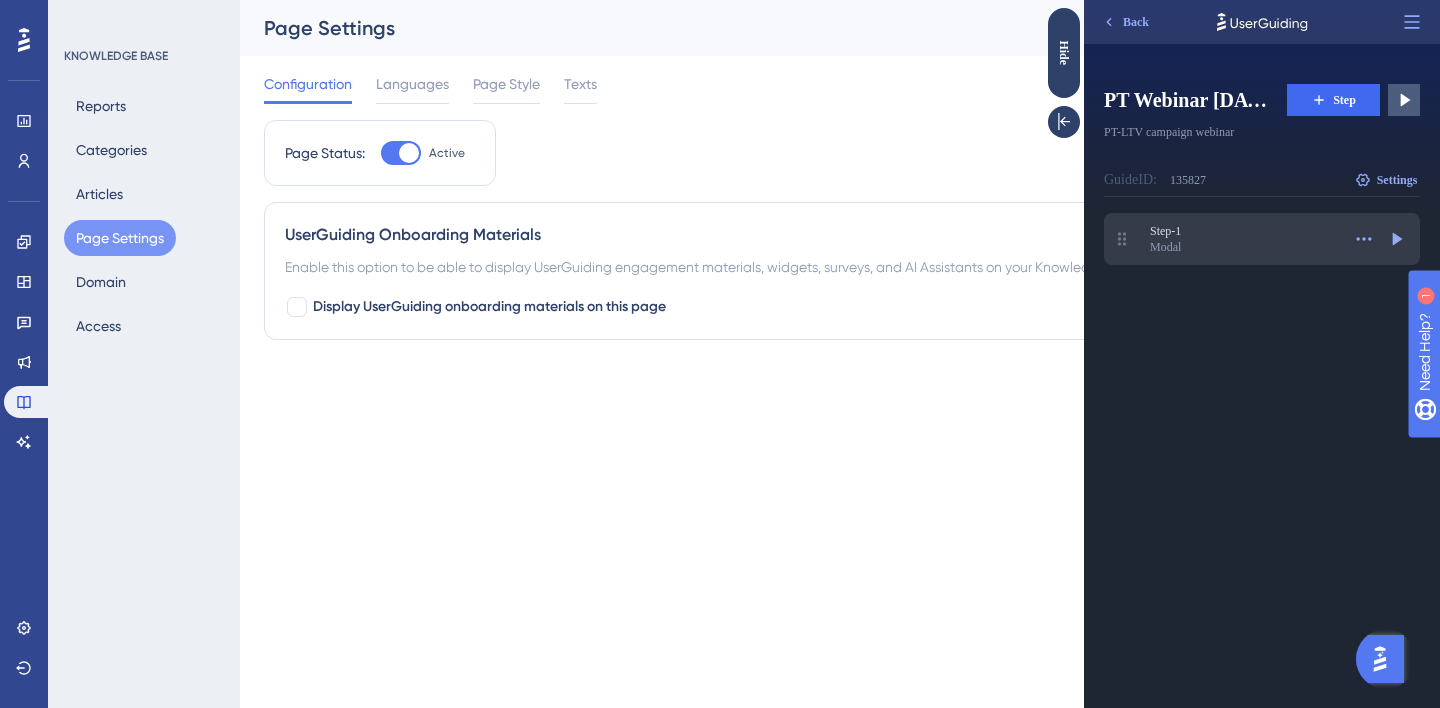 click on "Step-1" at bounding box center [1245, 231] 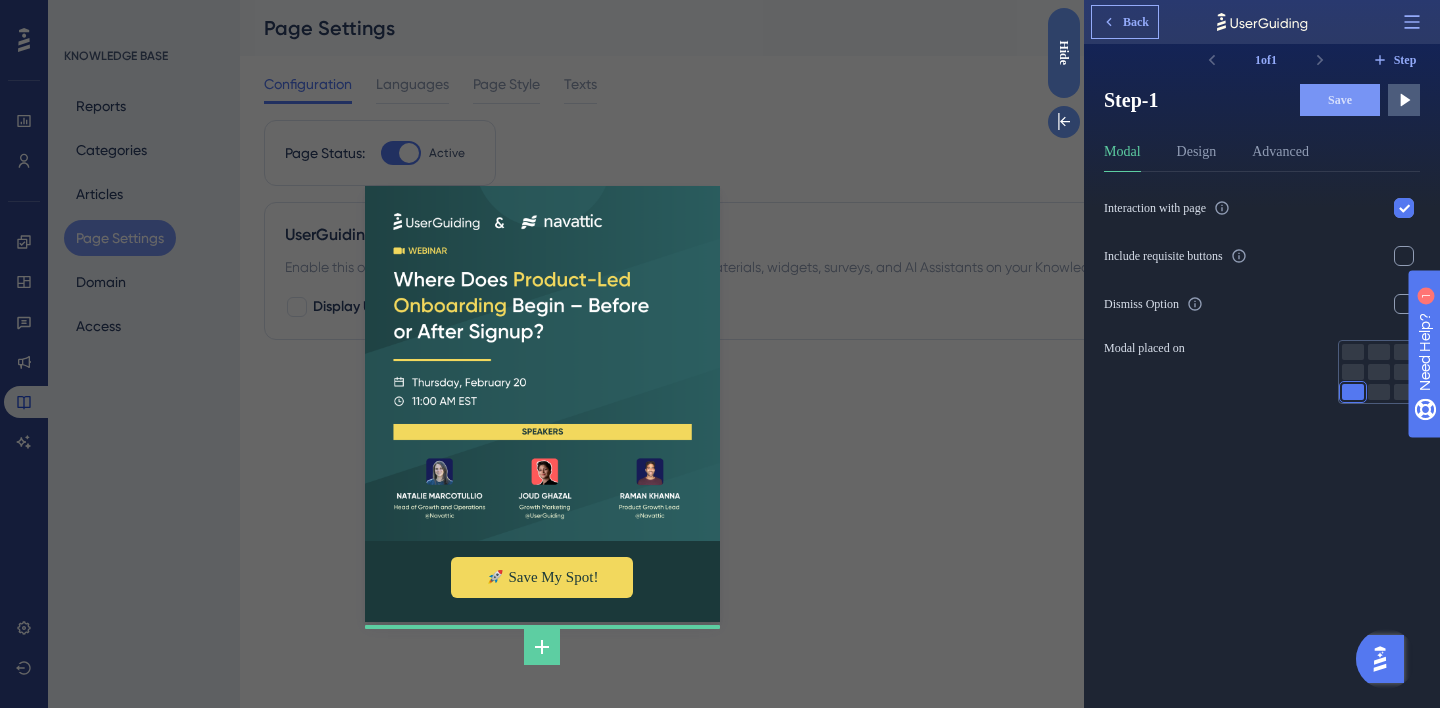 click on "Back" at bounding box center [1125, 22] 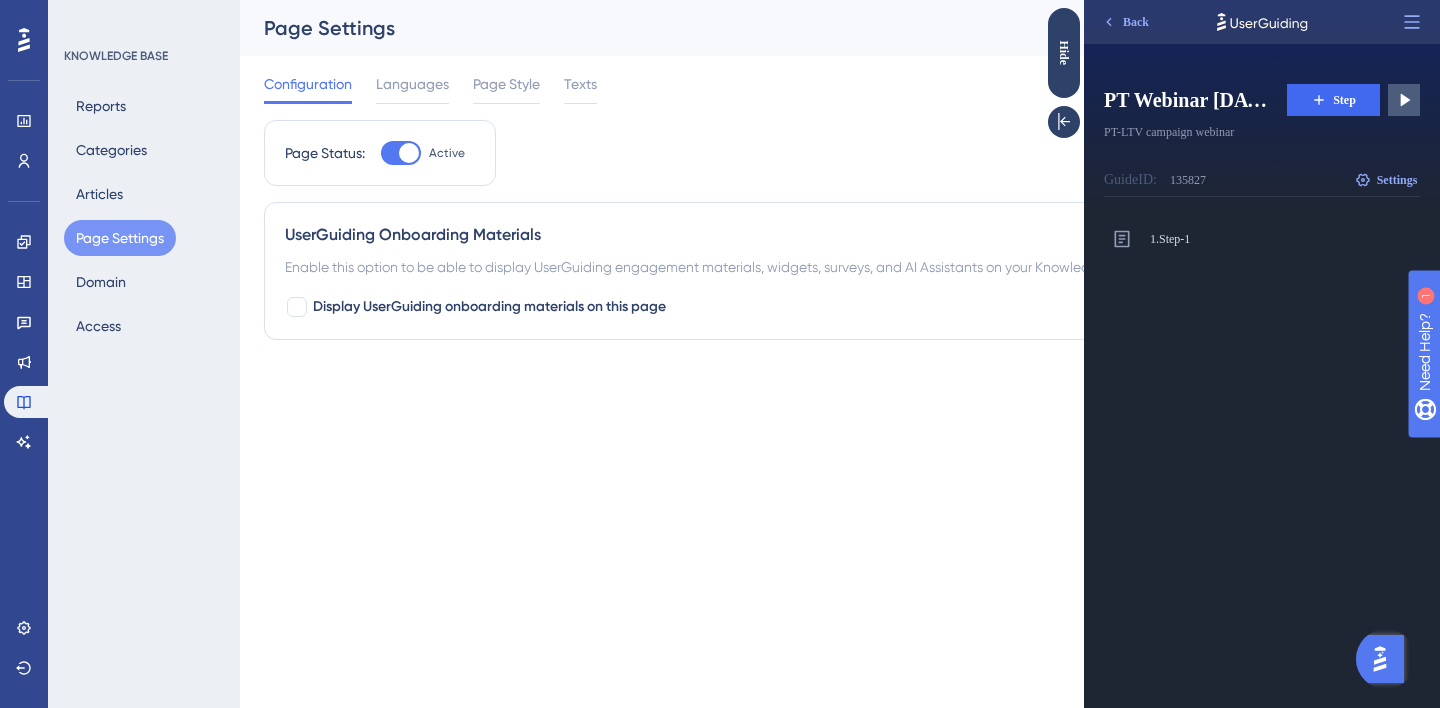click on "Back" at bounding box center (1125, 22) 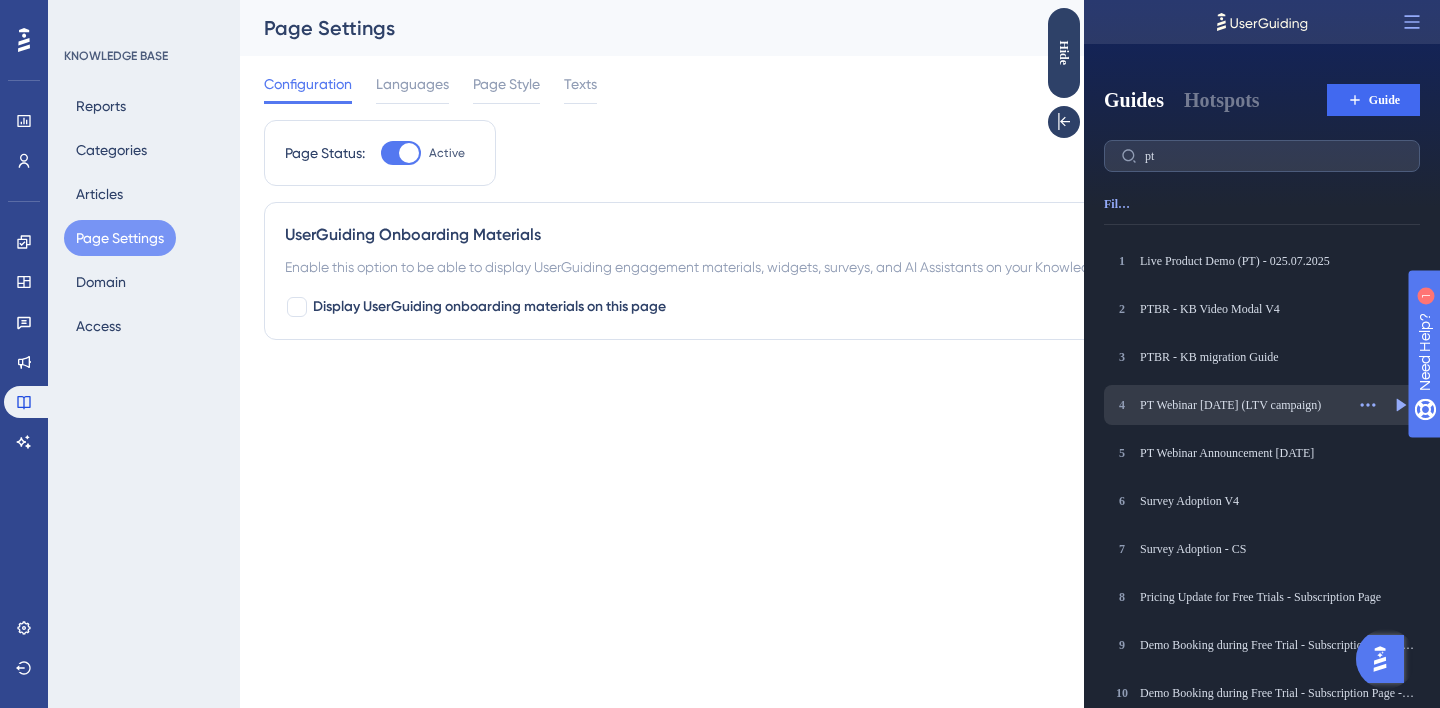 click on "PT Webinar 13.2.2025 (LTV campaign)" at bounding box center [1242, 405] 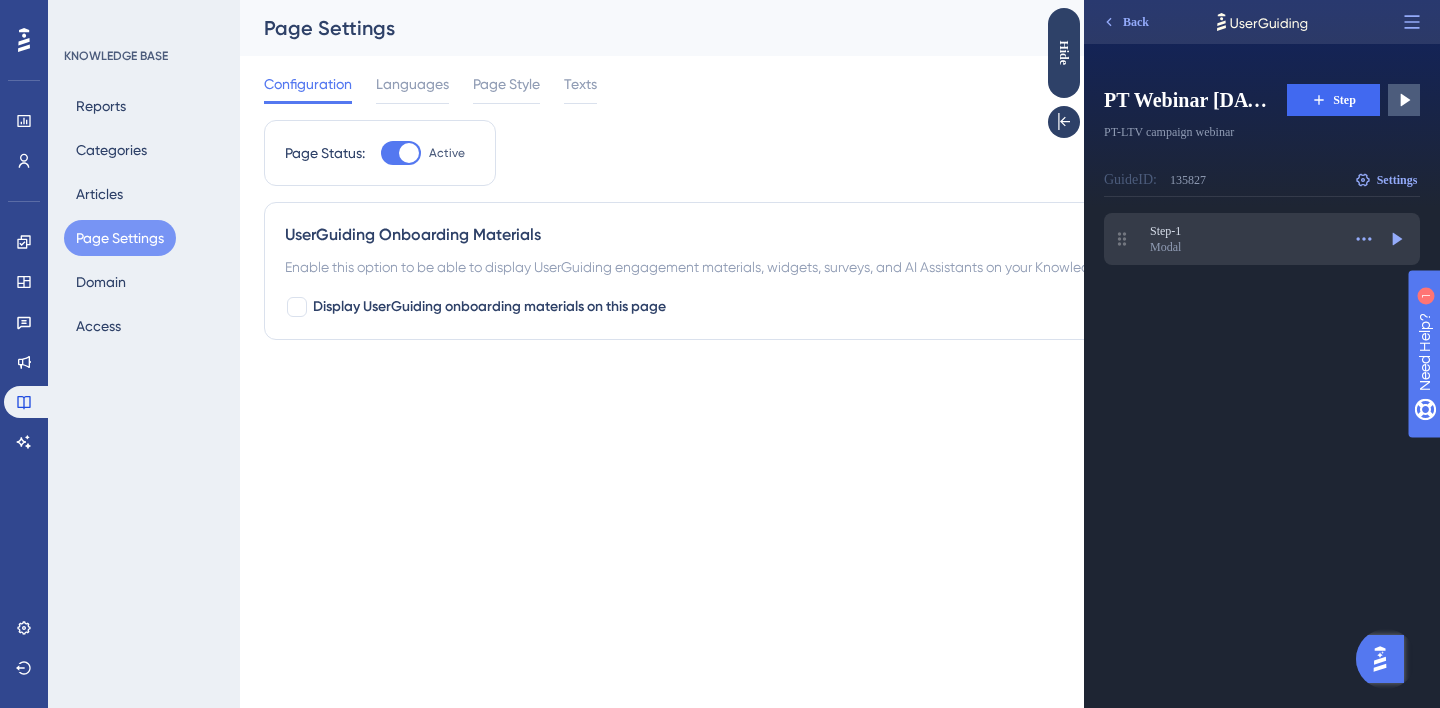 click on "Modal" at bounding box center (1245, 247) 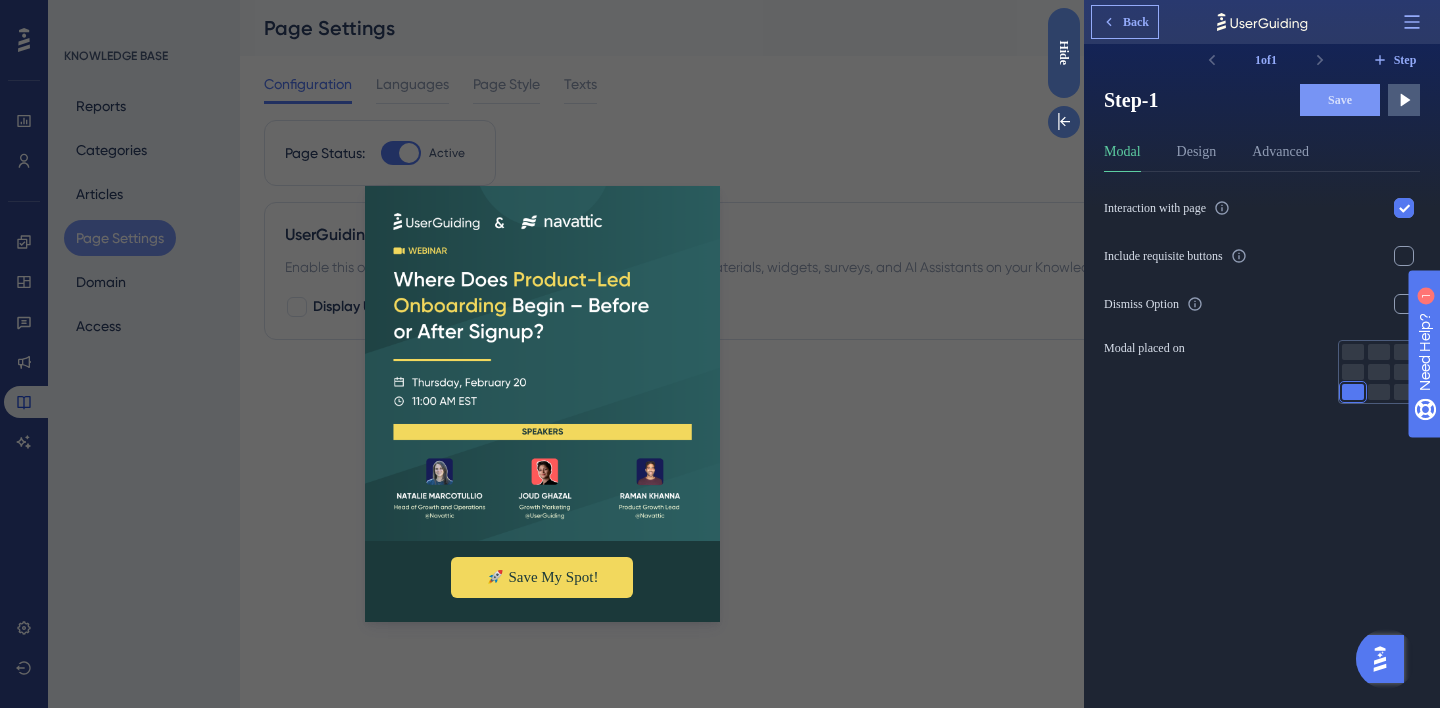 click on "Back" at bounding box center [1136, 22] 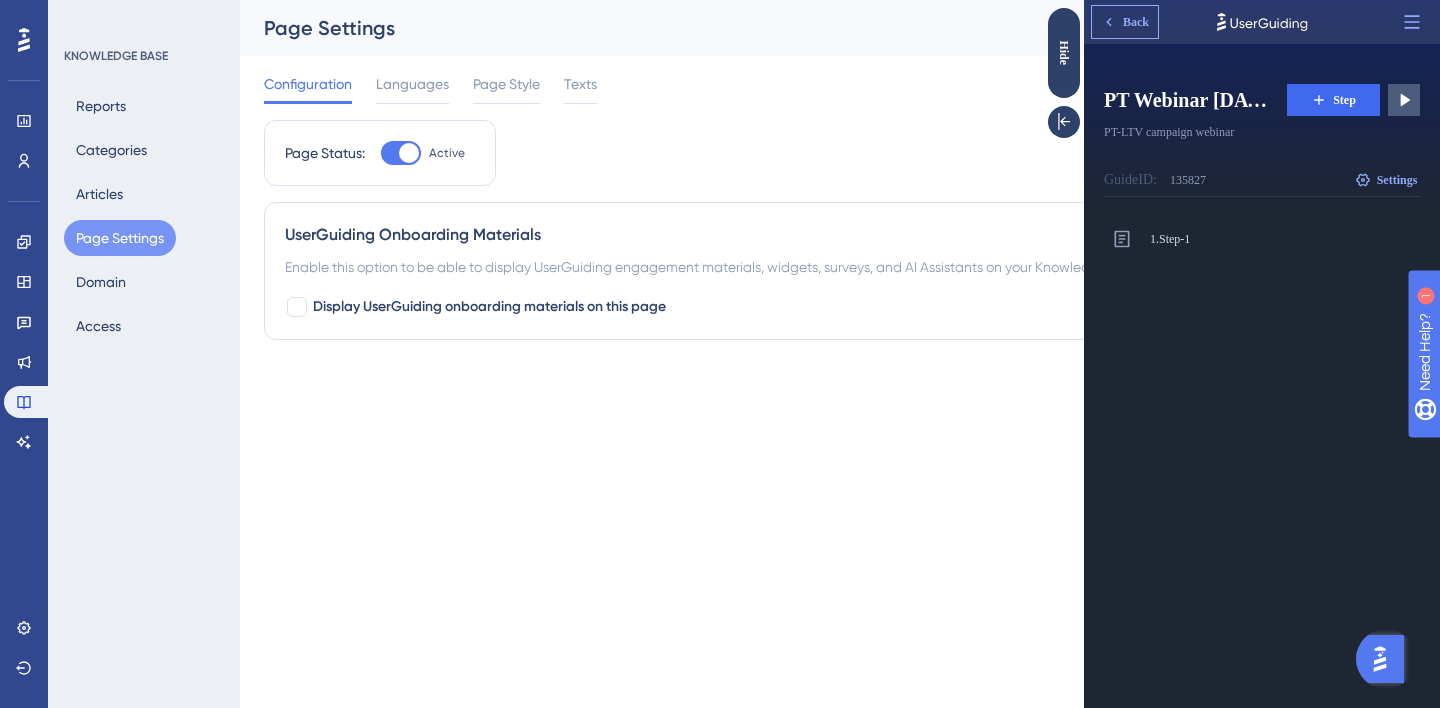 click on "Back" at bounding box center (1136, 22) 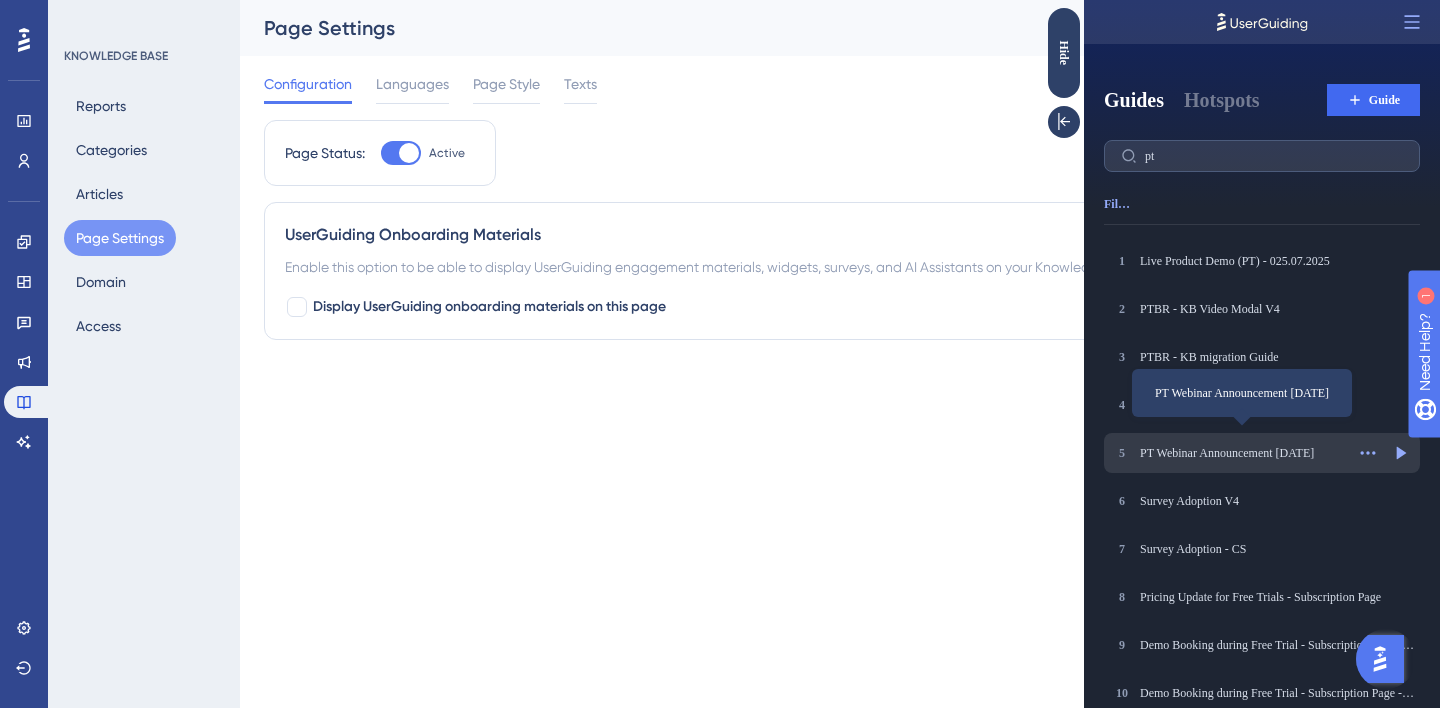 click on "PT Webinar Announcement 13.10.2024" at bounding box center [1242, 453] 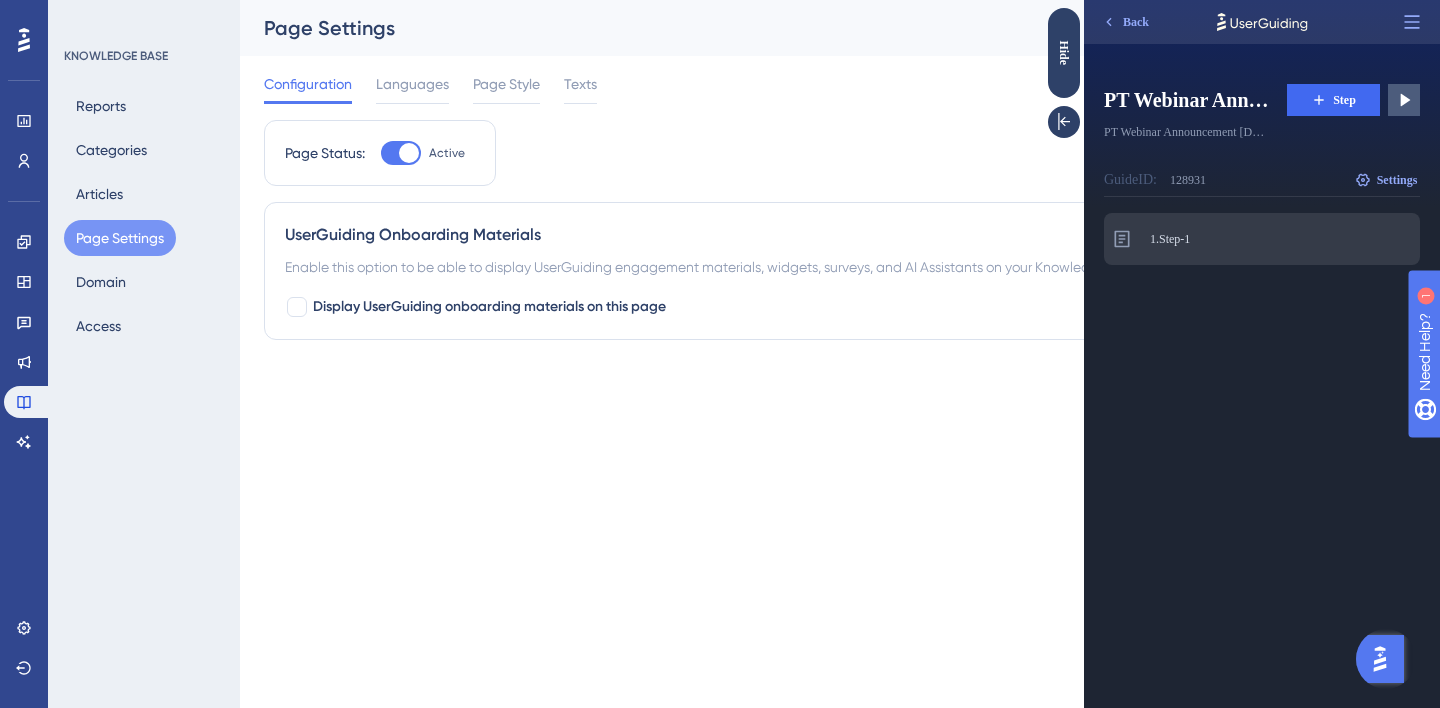 click on "Modal" at bounding box center [1084, 0] 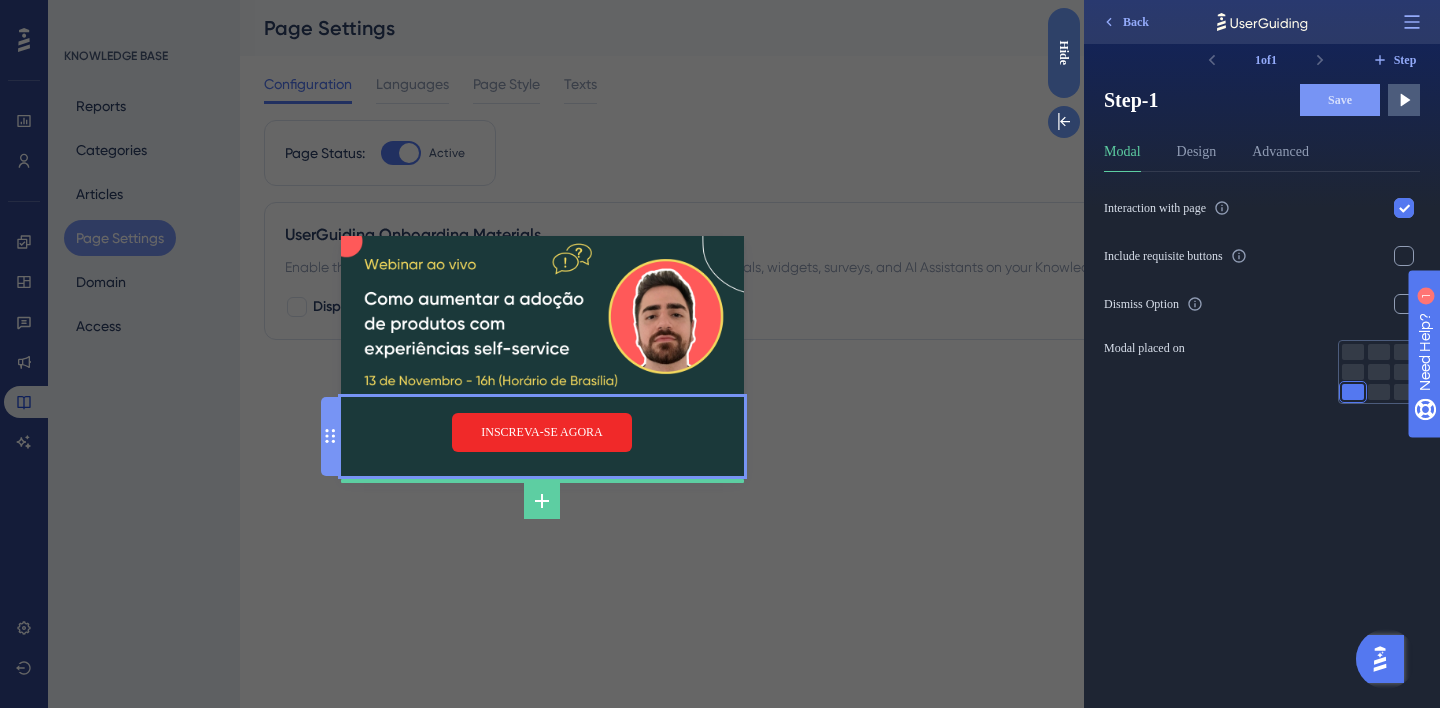 click on "INSCREVA-SE AGORA" at bounding box center [542, 432] 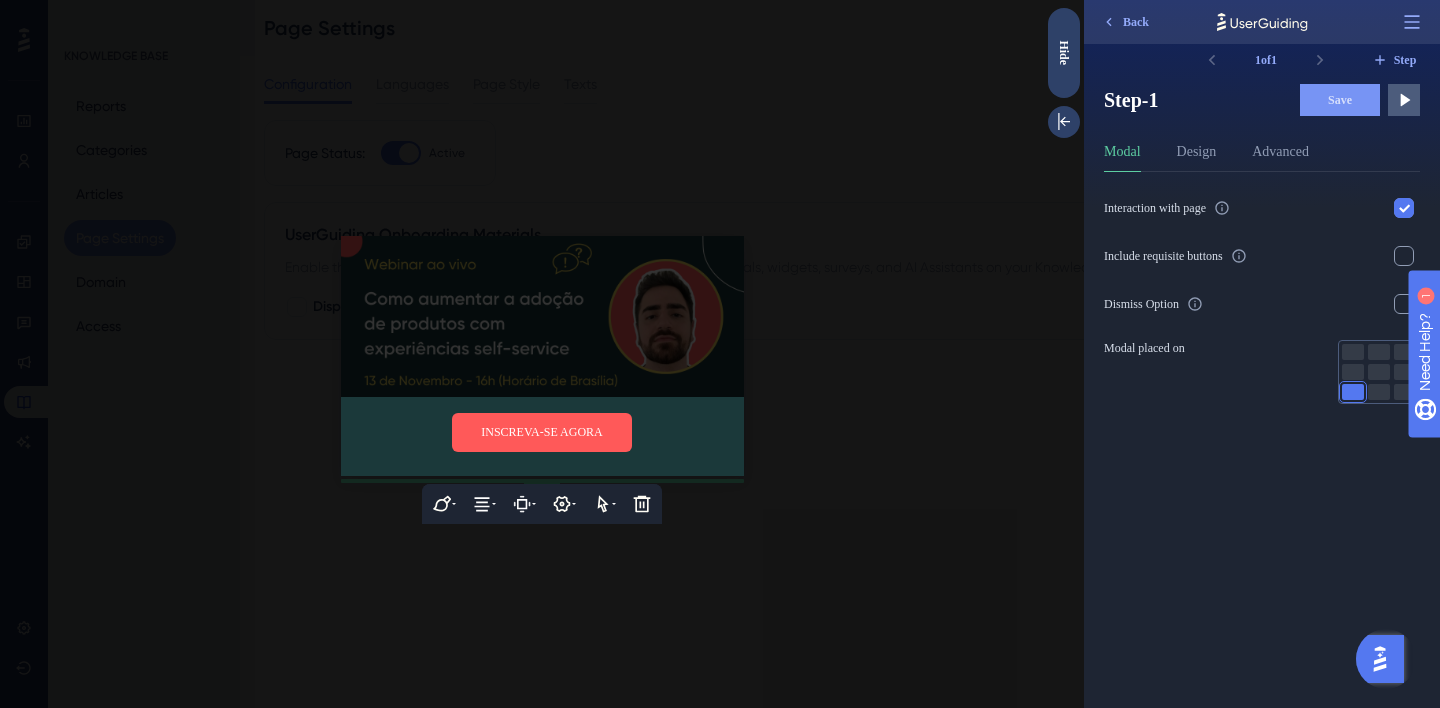 click on "Interaction with page Include requisite buttons Dismiss Option Modal placed on" at bounding box center (1270, 440) 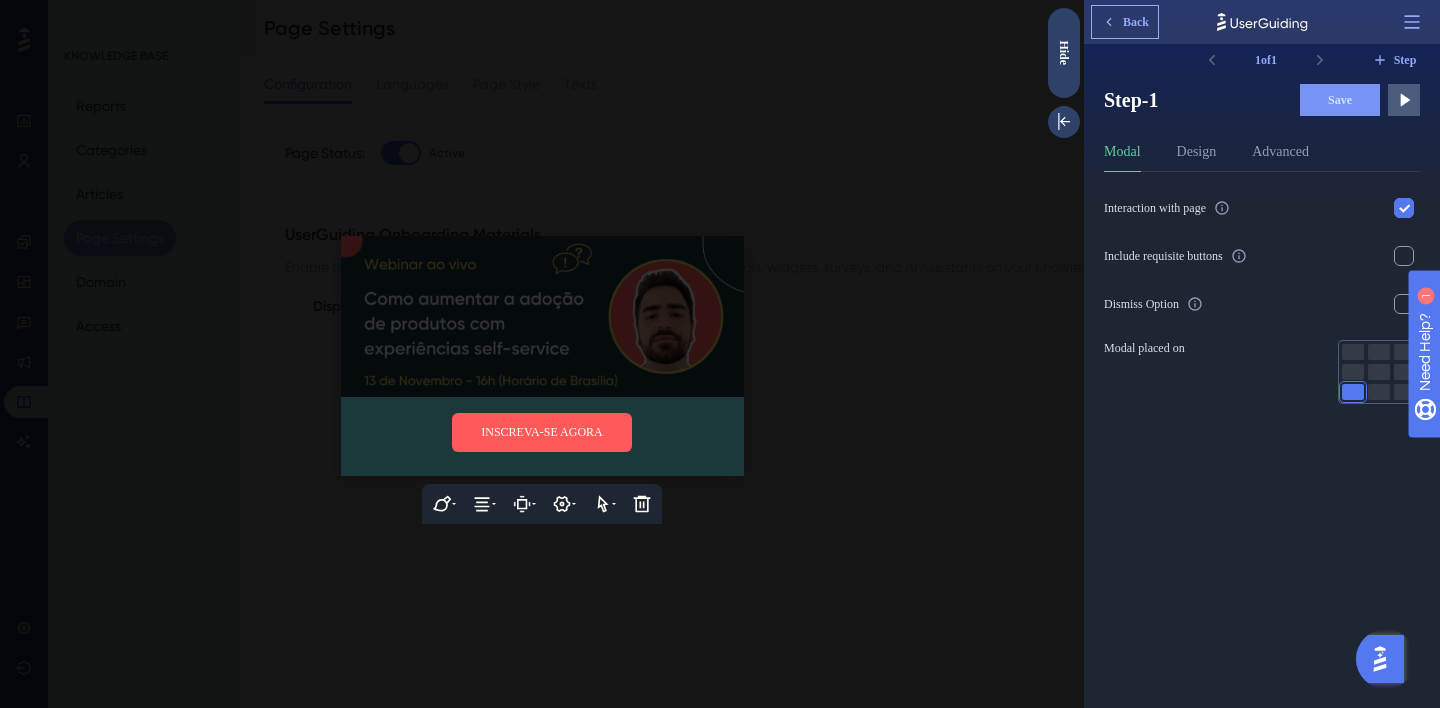 click on "Back" at bounding box center (1125, 22) 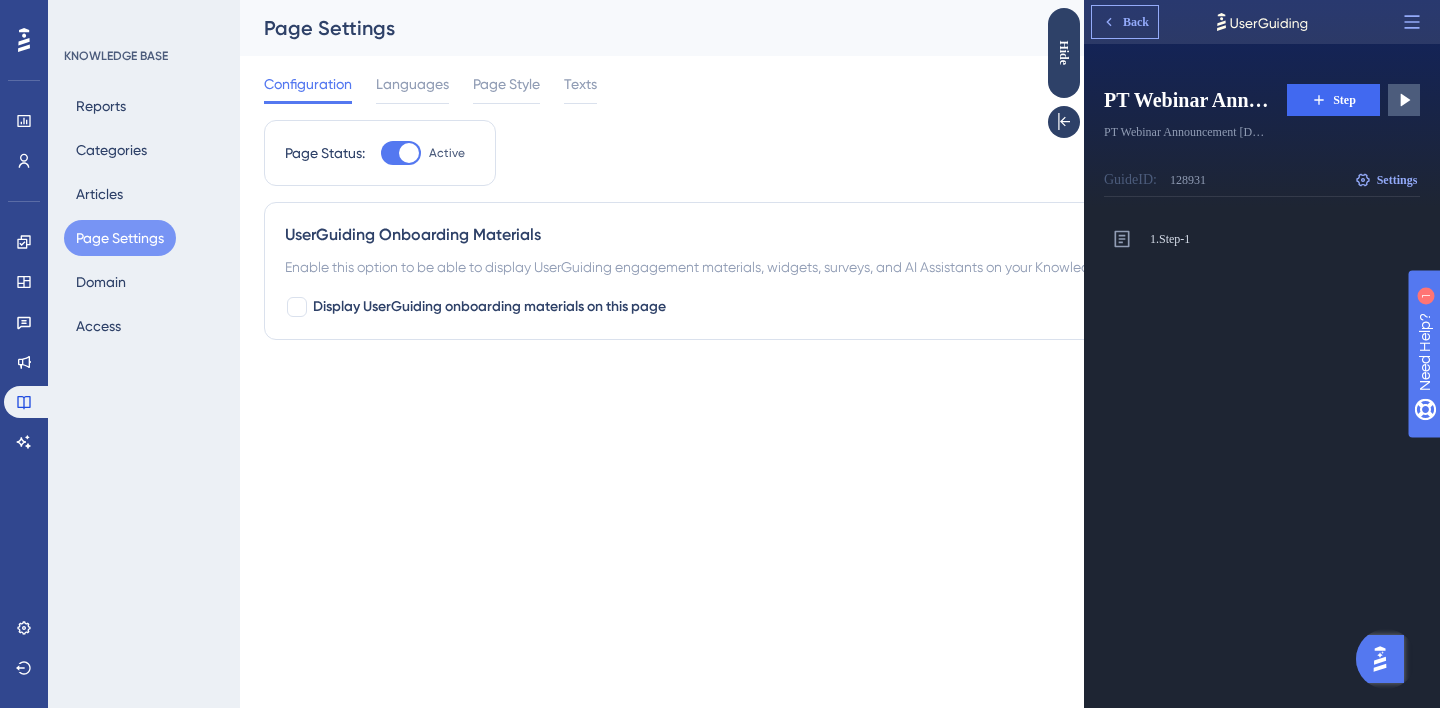 click on "Back" at bounding box center [1125, 22] 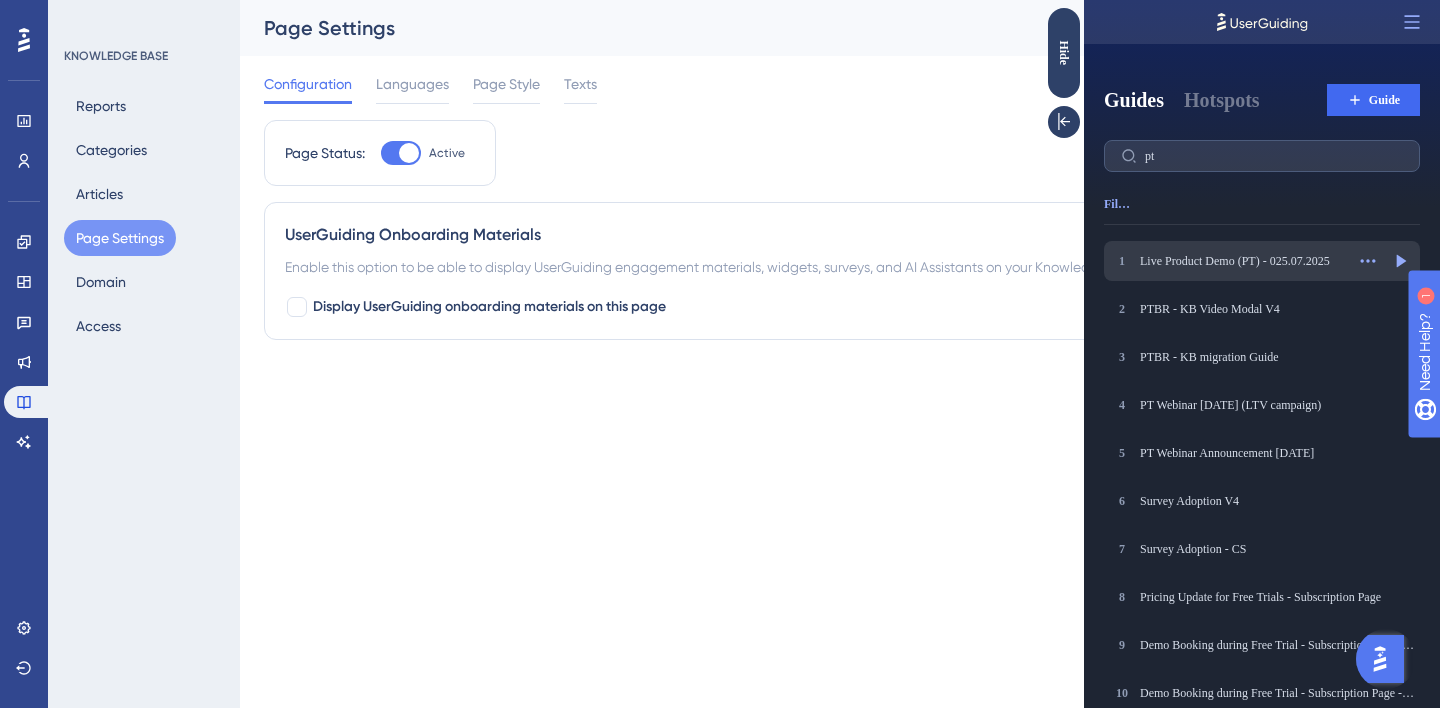 click on "1 Live Product Demo (PT) - 025.07.2025 Live Product Demo (PT) - 025.07.2025 Actions Preview" at bounding box center [1262, 261] 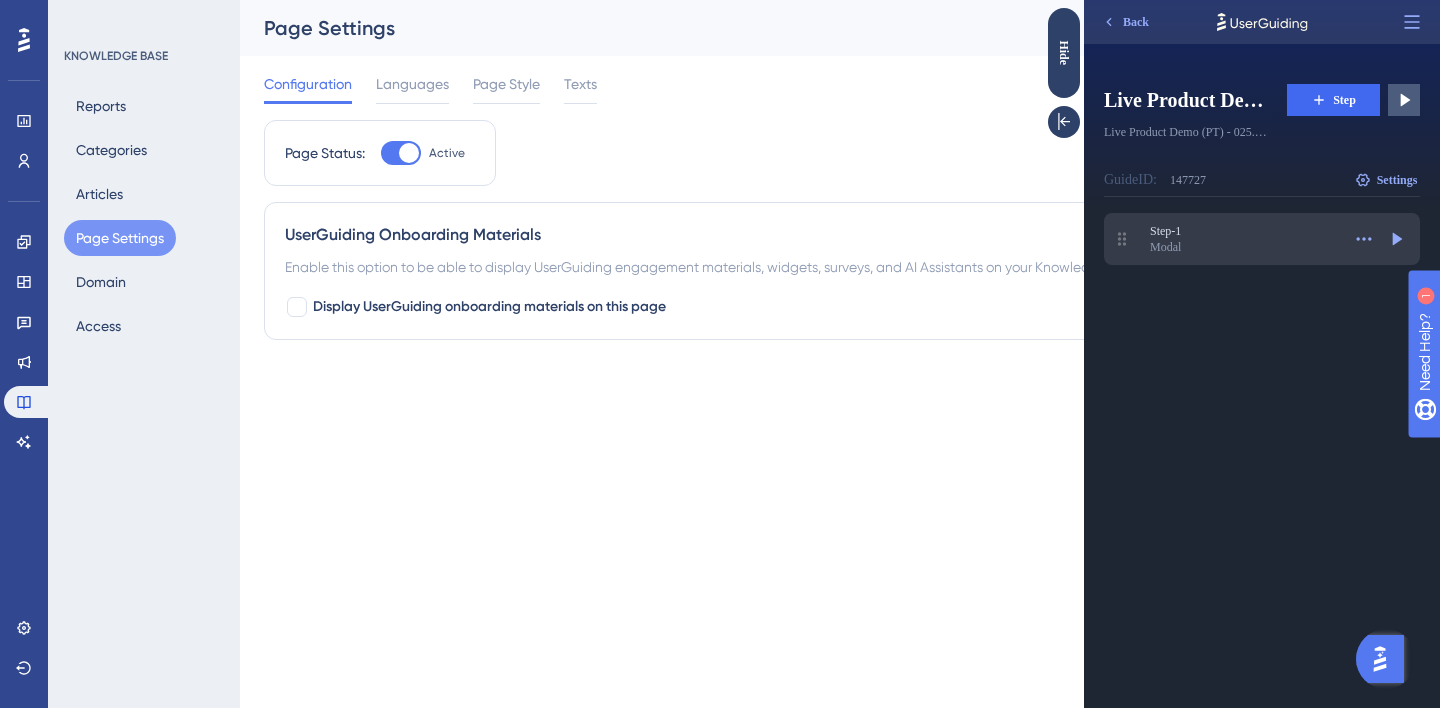 click on "Modal" at bounding box center [1245, 247] 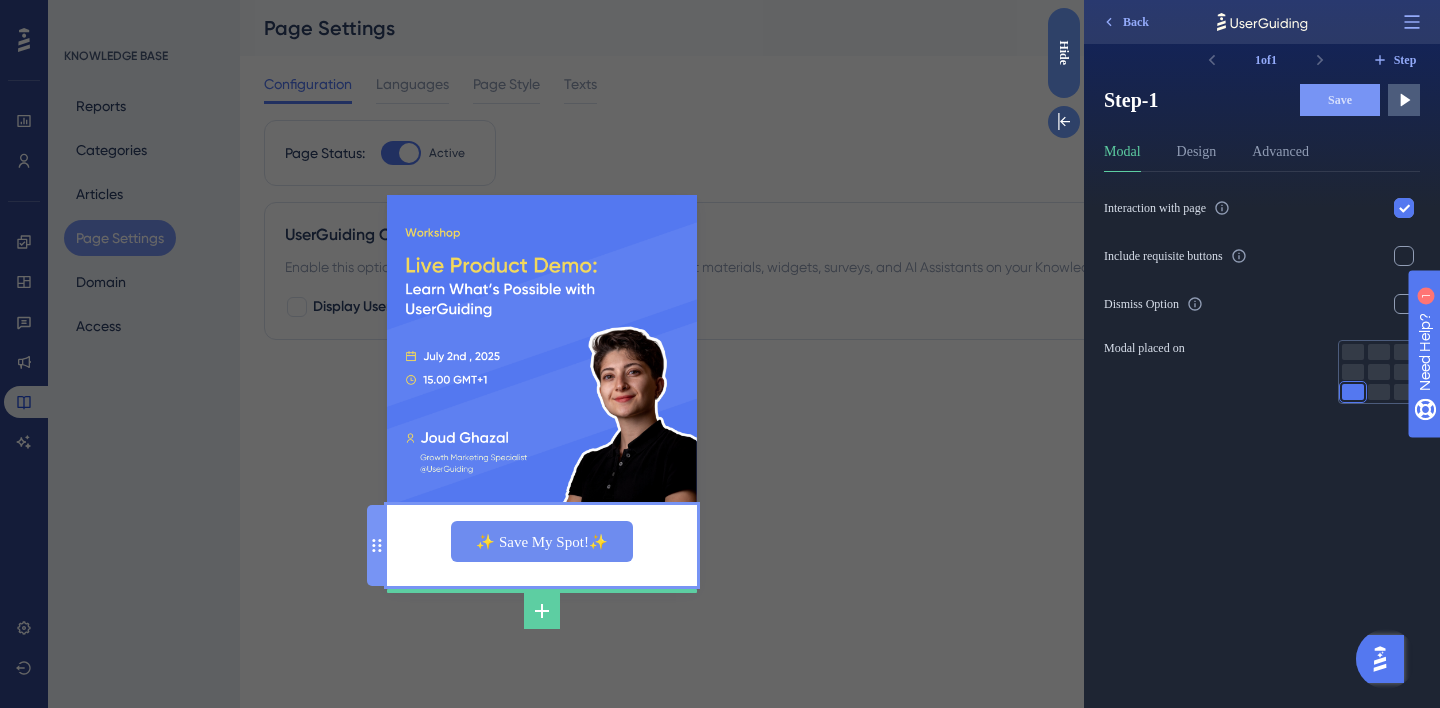 click on "✨ Save My Spot!✨" at bounding box center [542, 545] 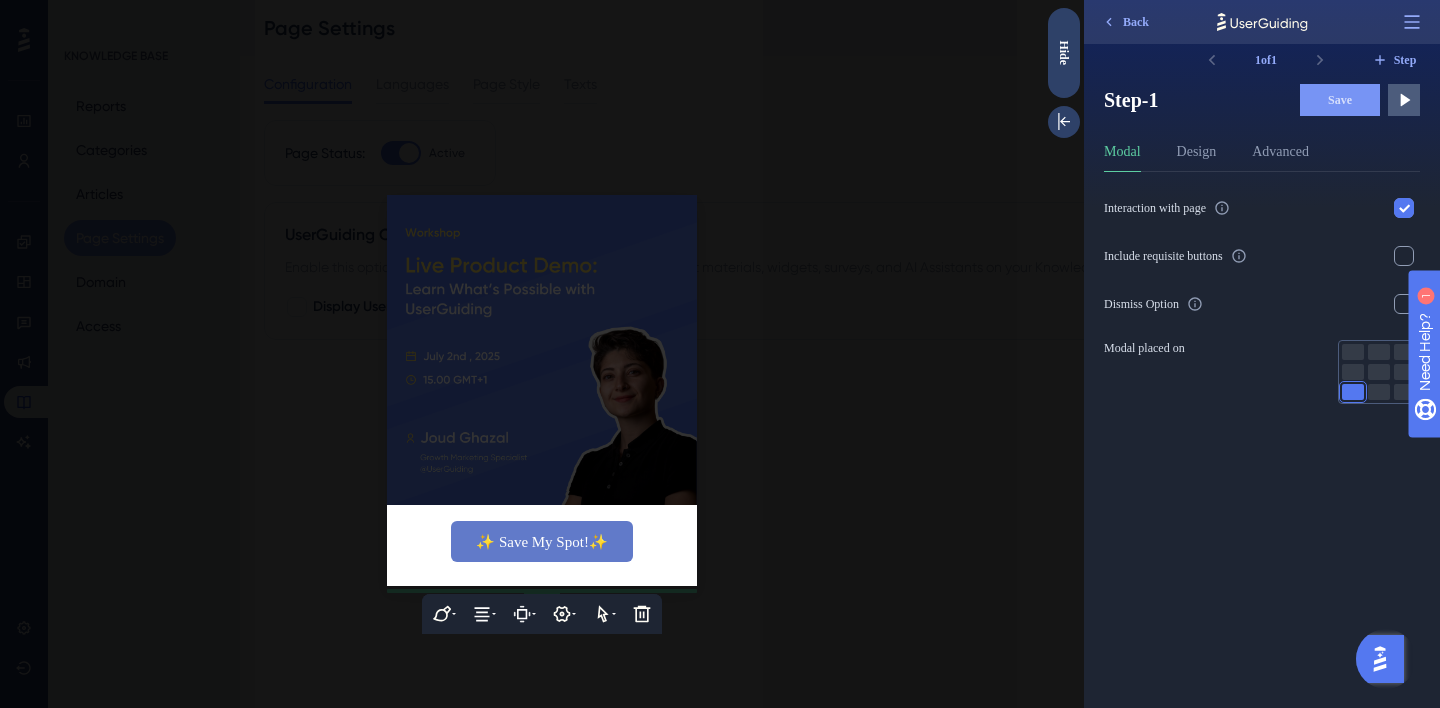 click on "✨ Save My Spot!✨" at bounding box center [542, 541] 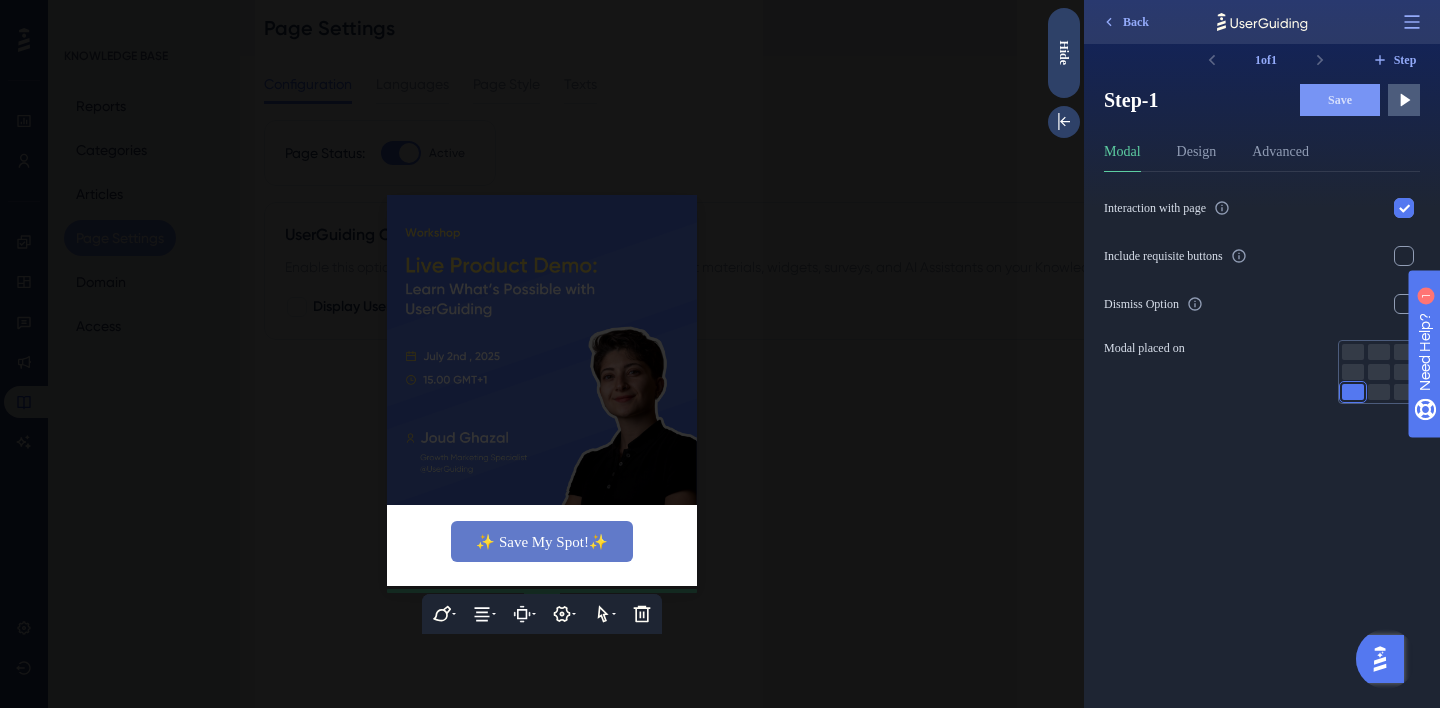 paste on "INSCREVA-SE AGORA" 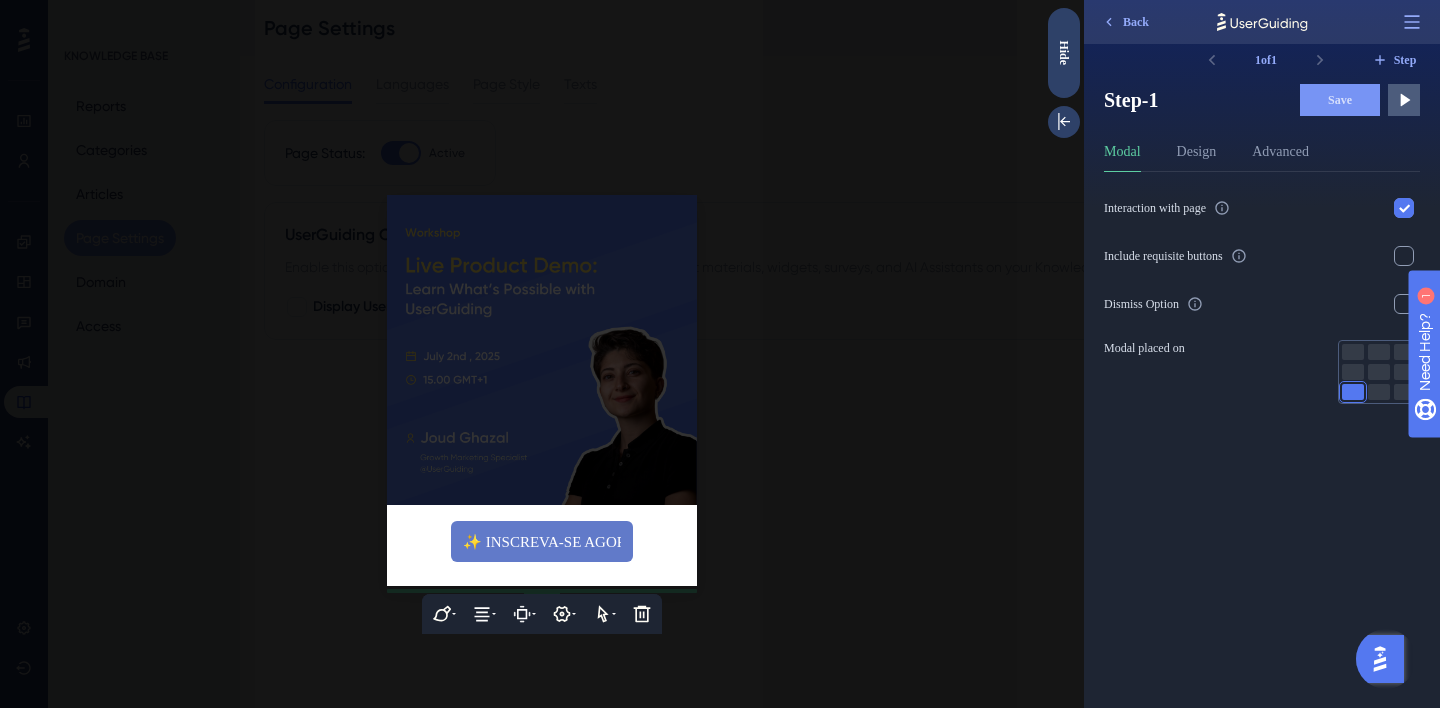 scroll, scrollTop: 0, scrollLeft: 8, axis: horizontal 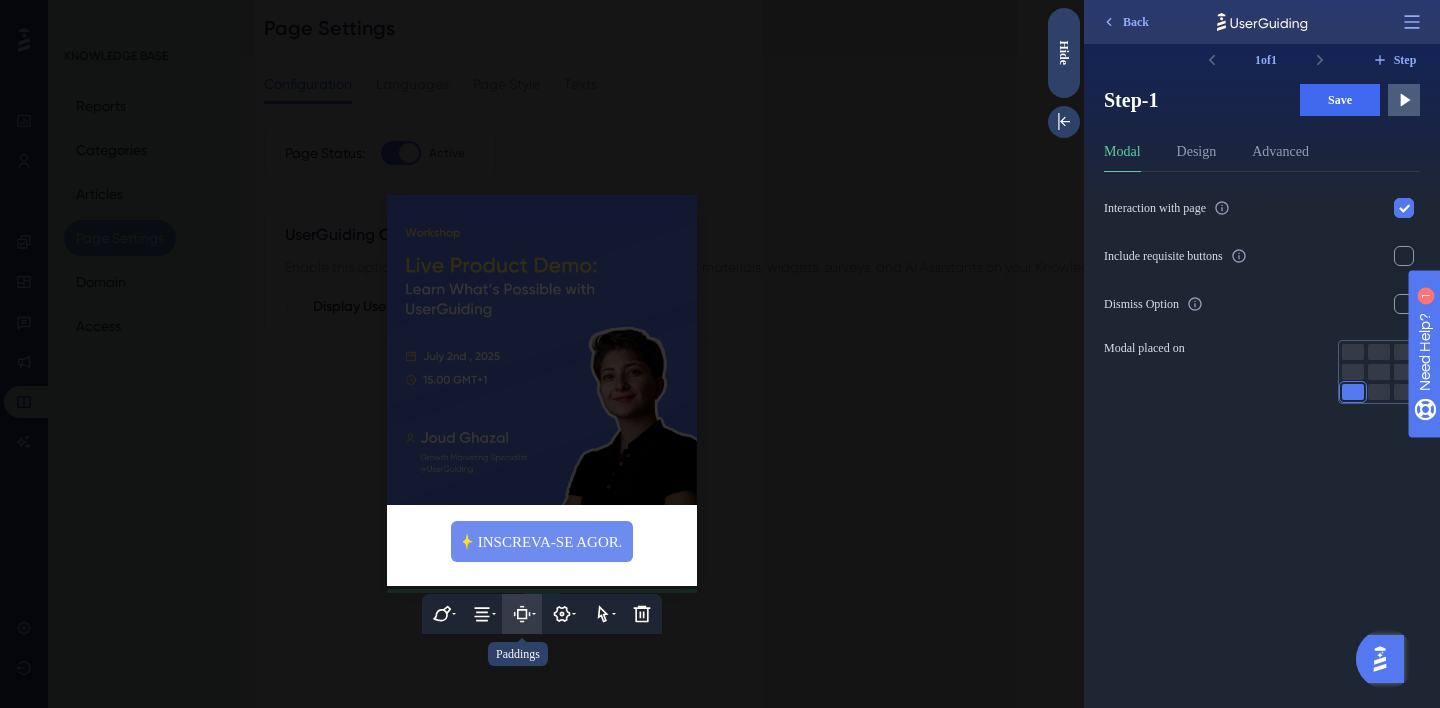 type on "✨ INSCREVA-SE AGORA✨" 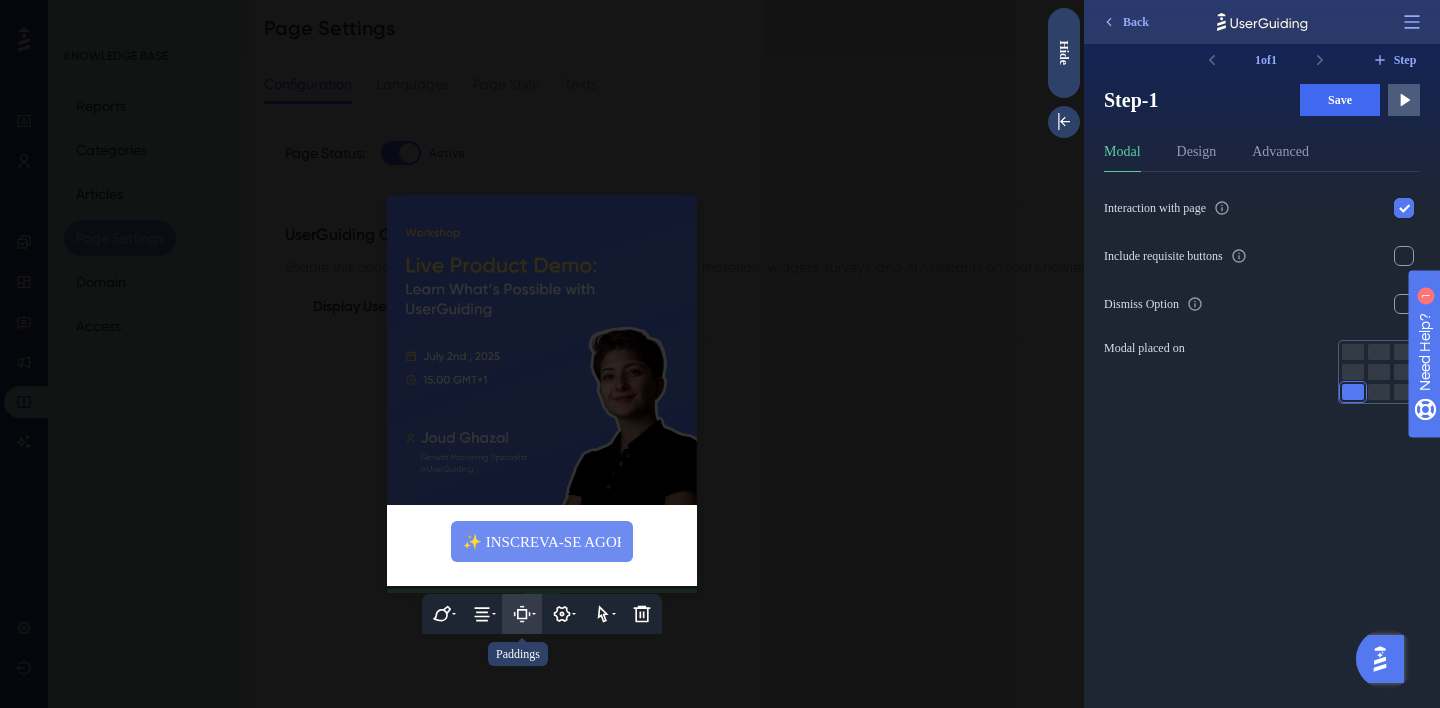 click 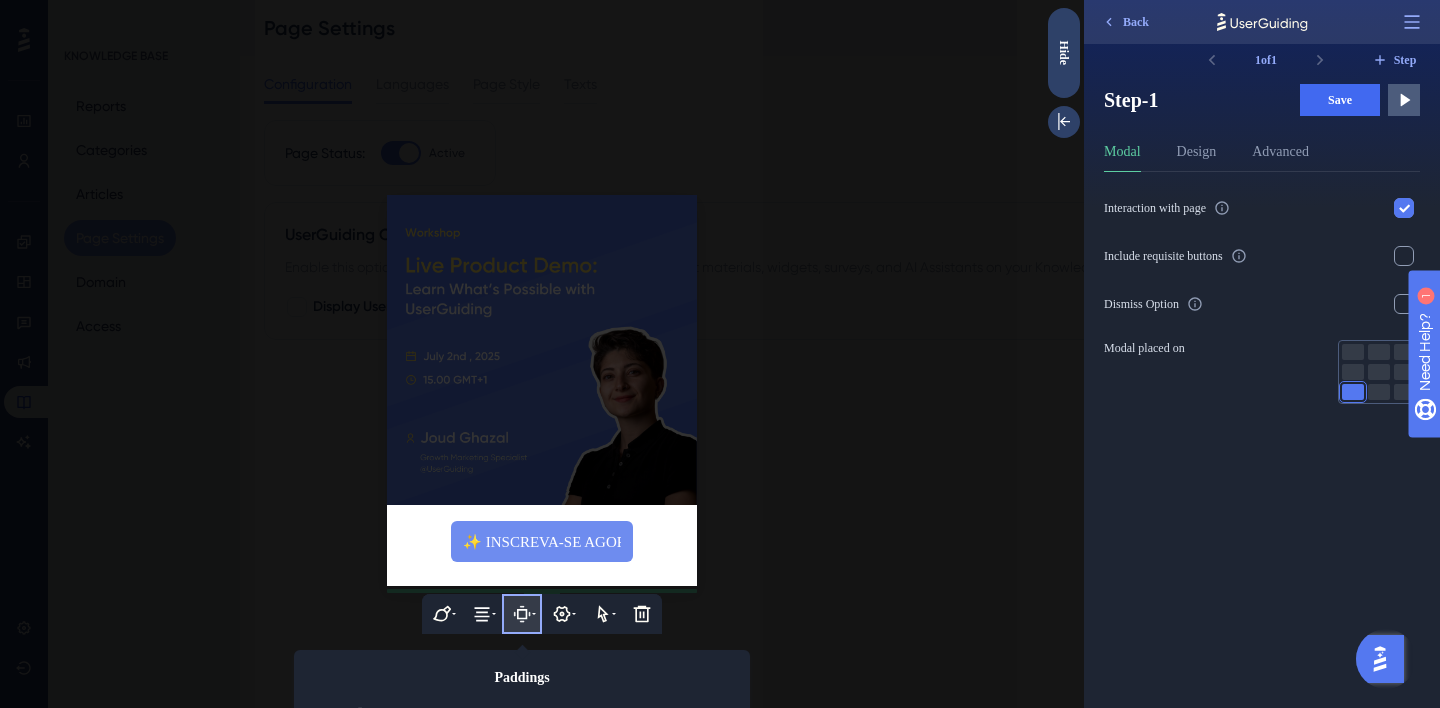 scroll, scrollTop: 86, scrollLeft: 0, axis: vertical 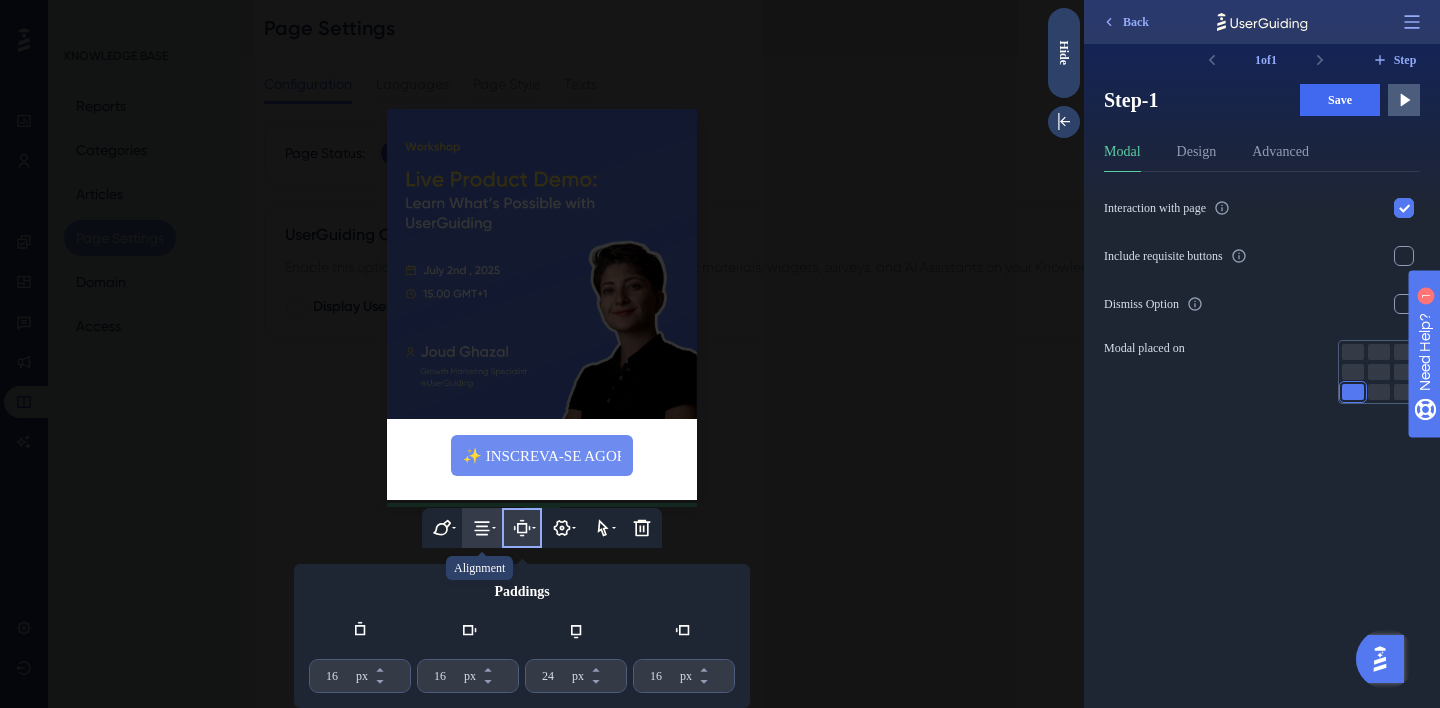 click 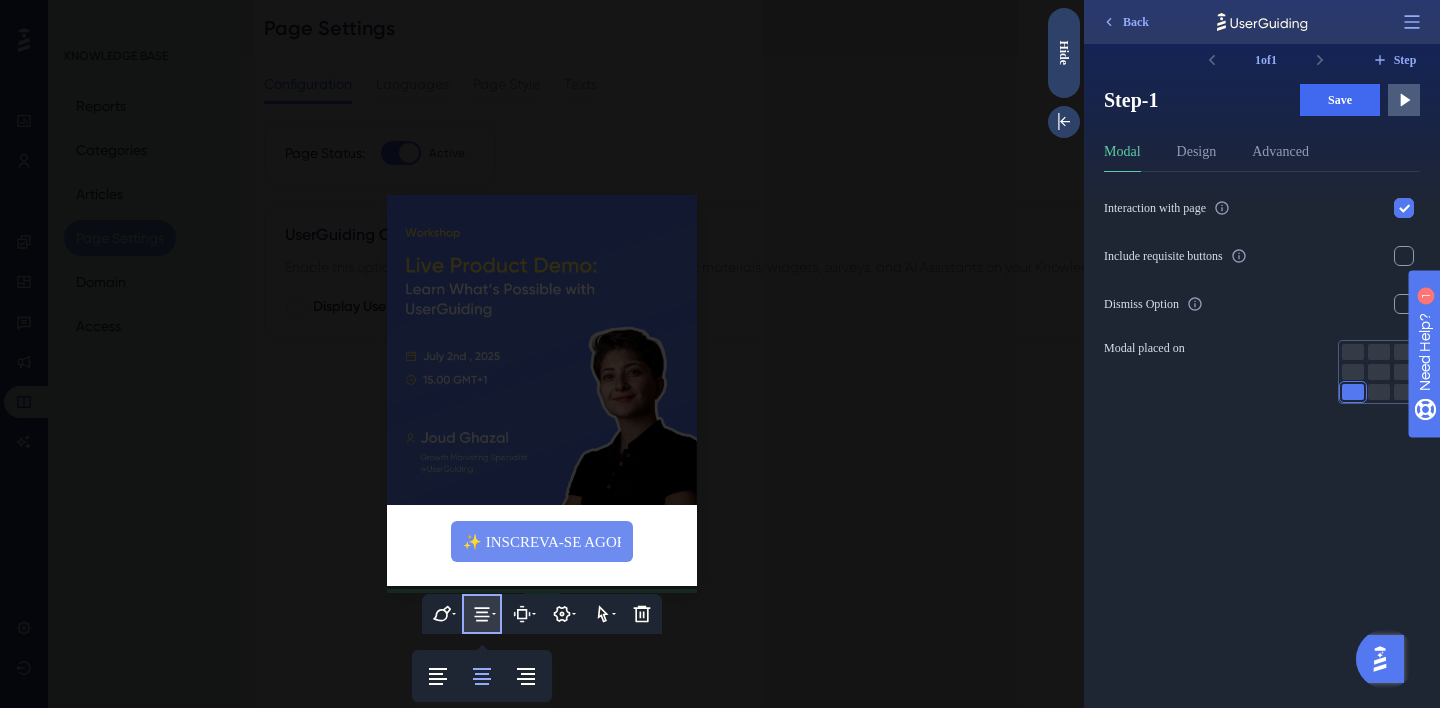 scroll, scrollTop: 0, scrollLeft: 0, axis: both 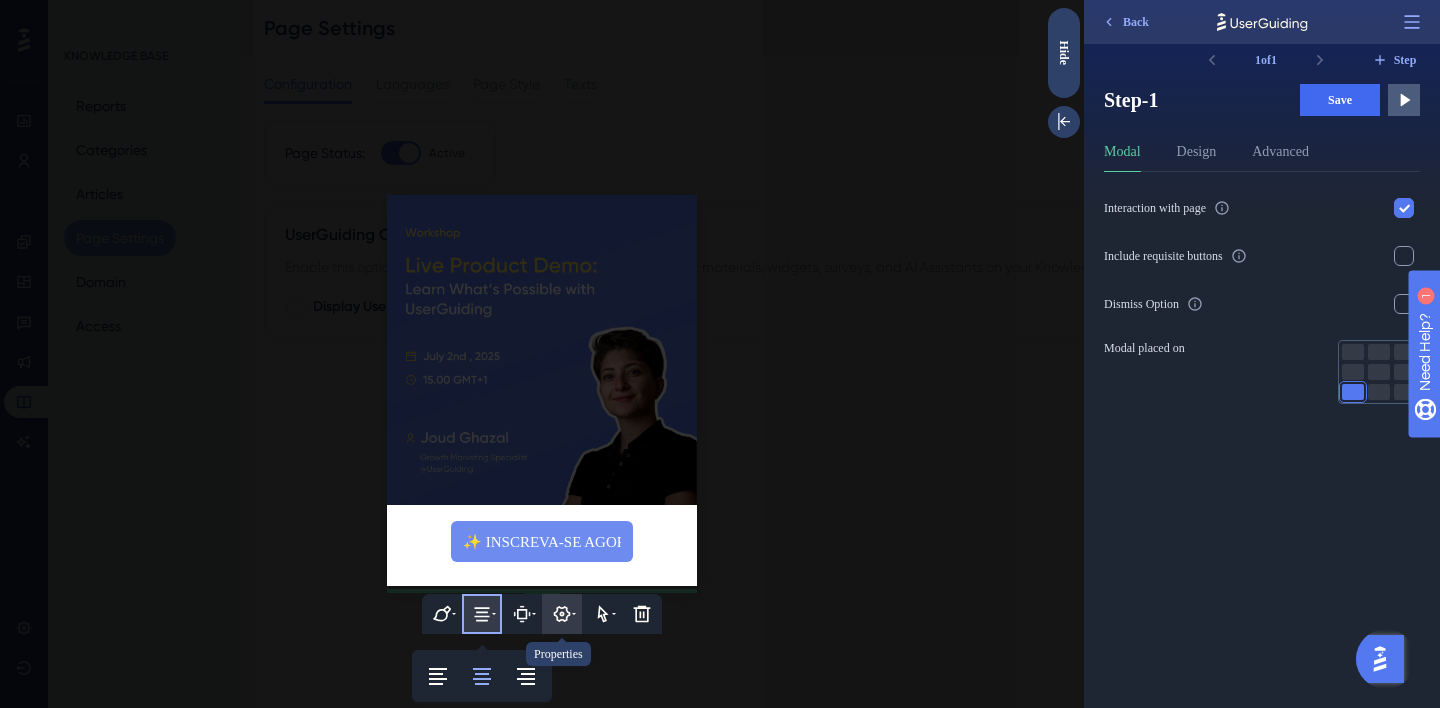 click 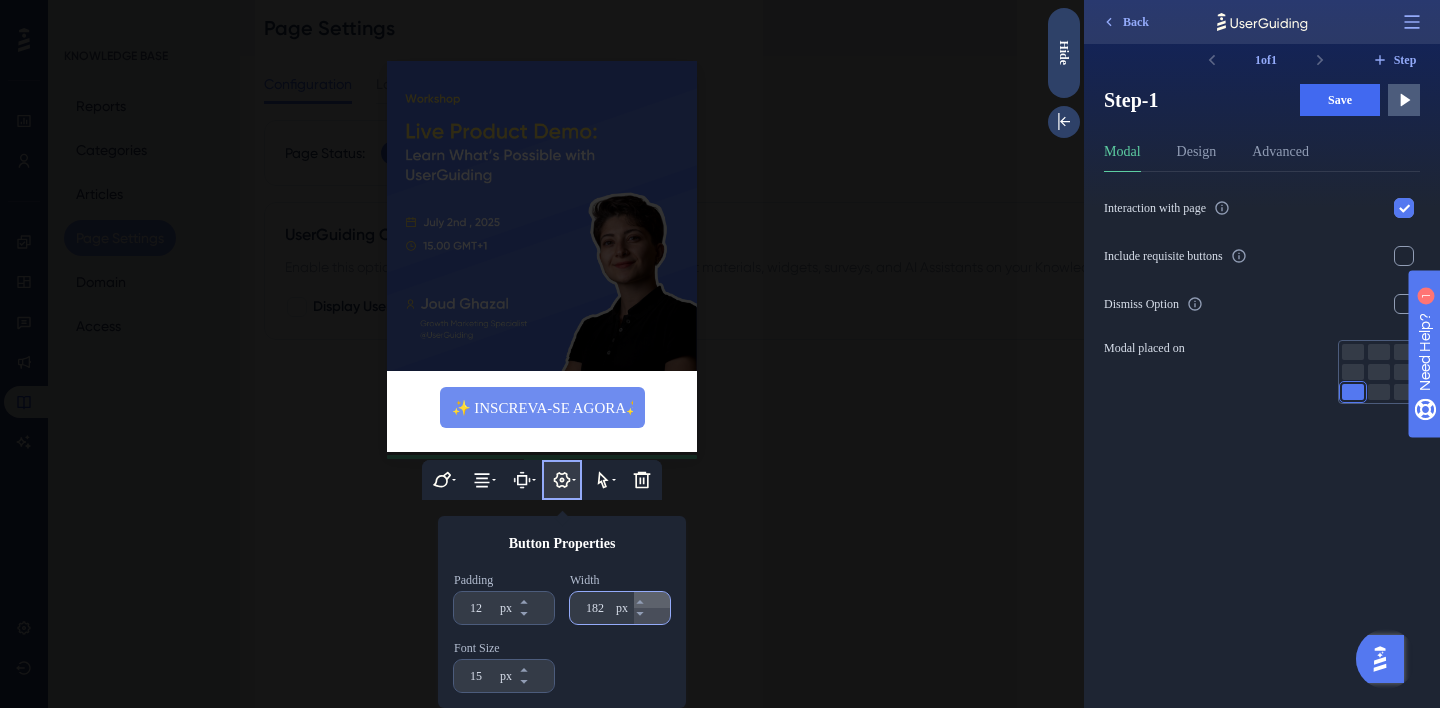 click 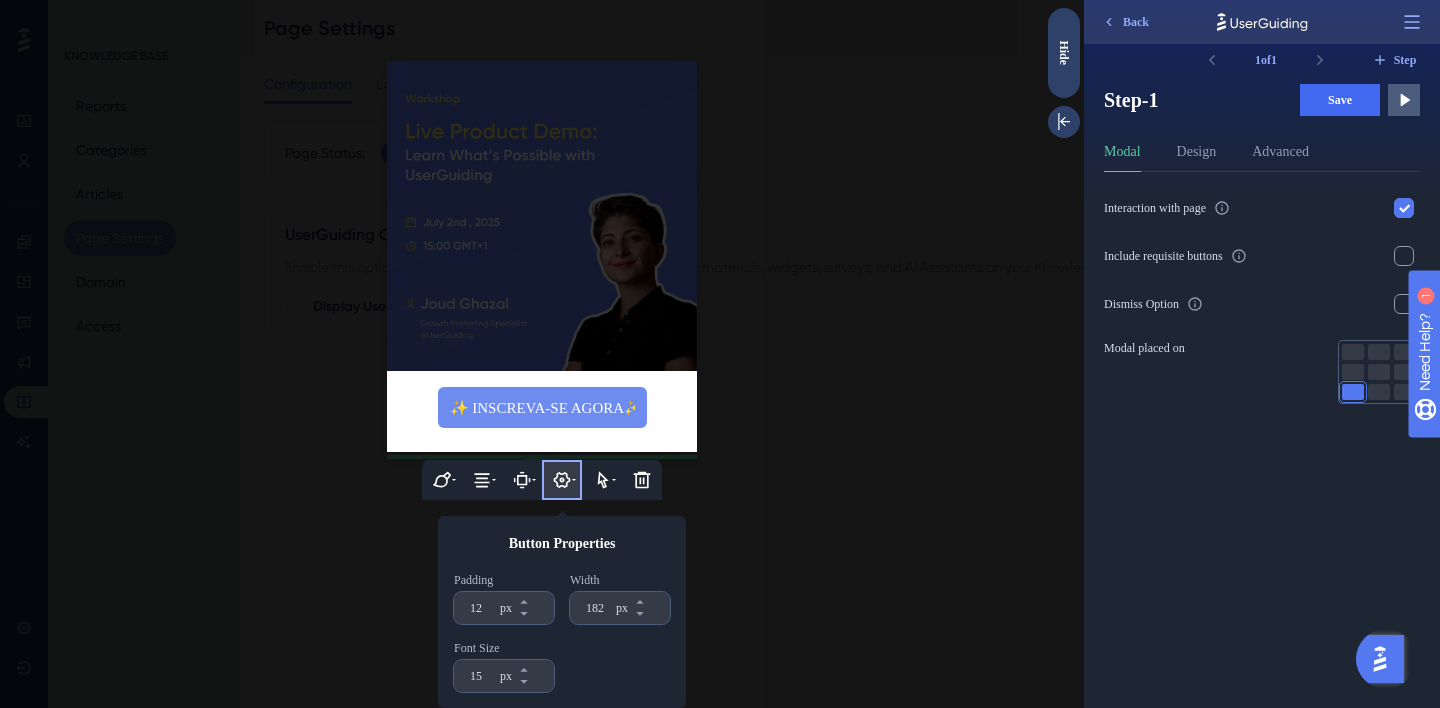 click at bounding box center [542, 354] 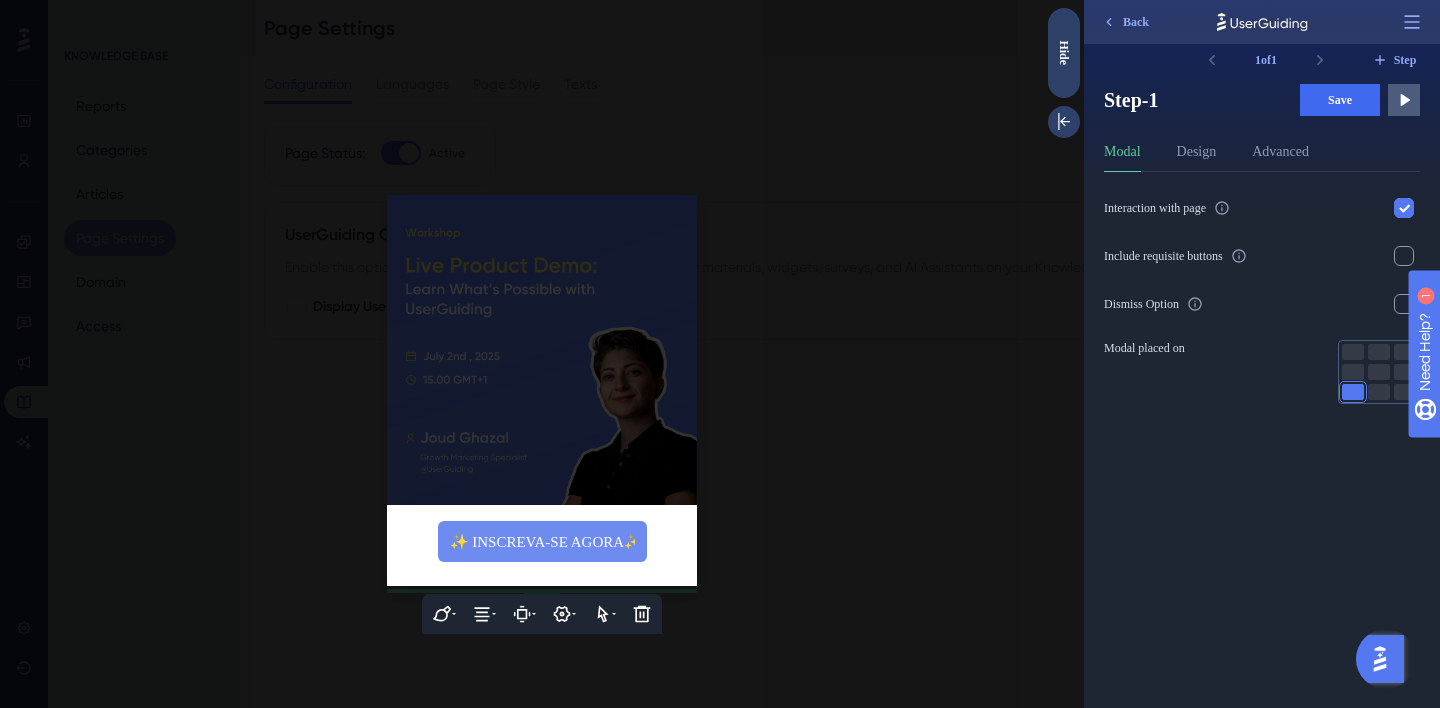 scroll, scrollTop: 0, scrollLeft: 0, axis: both 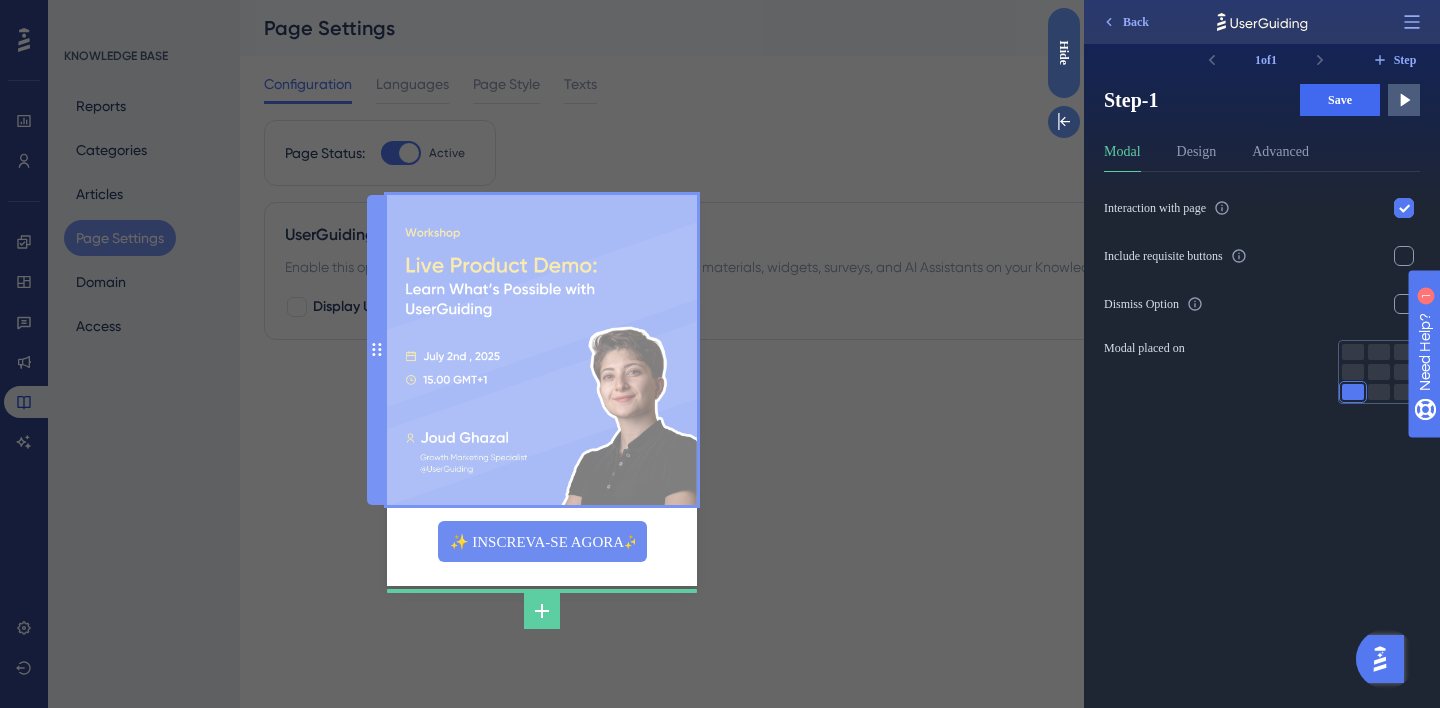 click at bounding box center (542, 350) 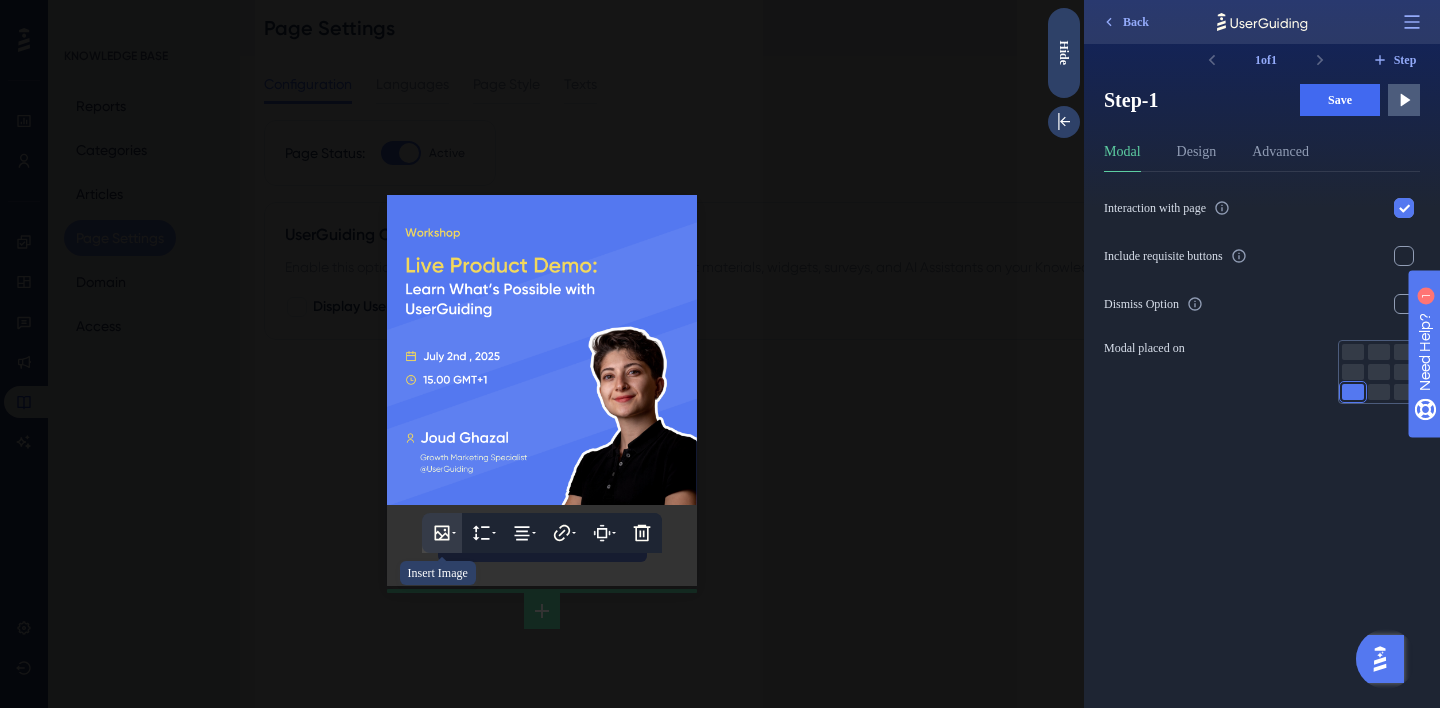 click 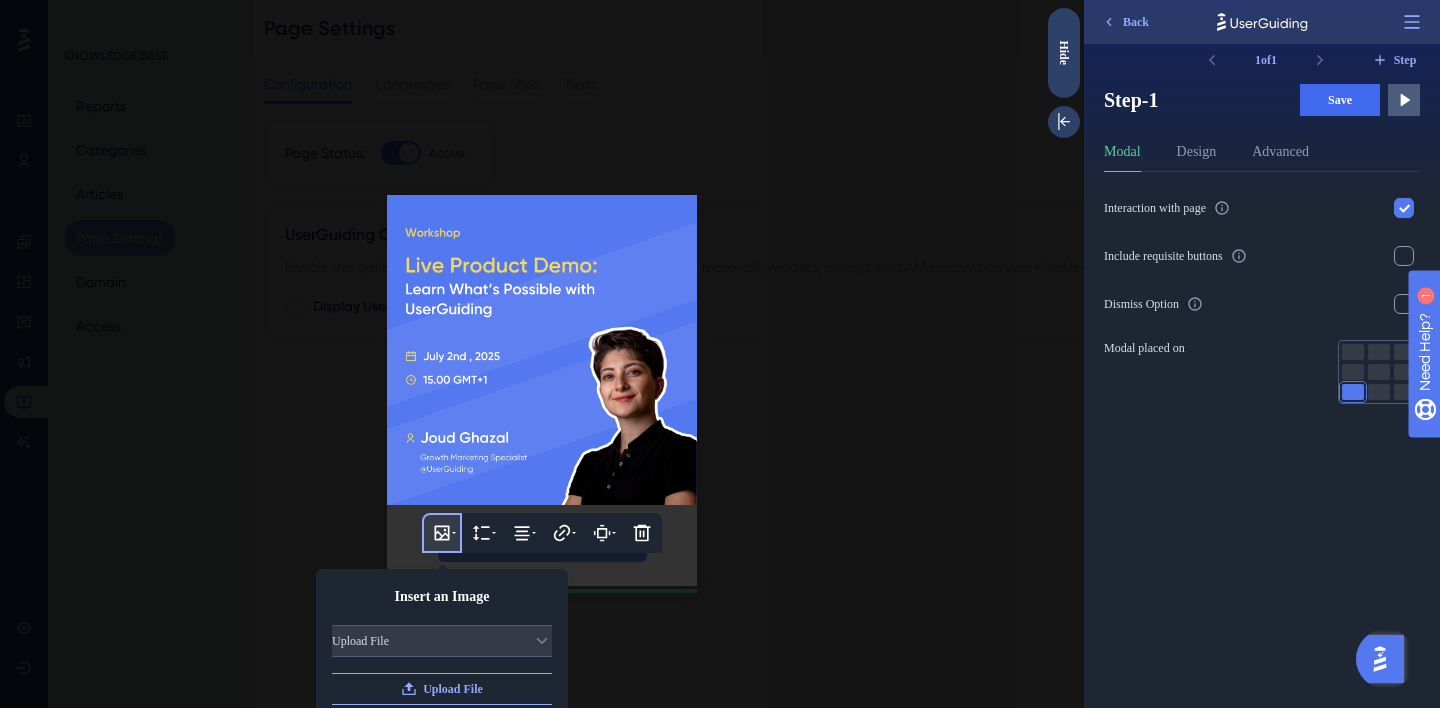 scroll, scrollTop: 101, scrollLeft: 0, axis: vertical 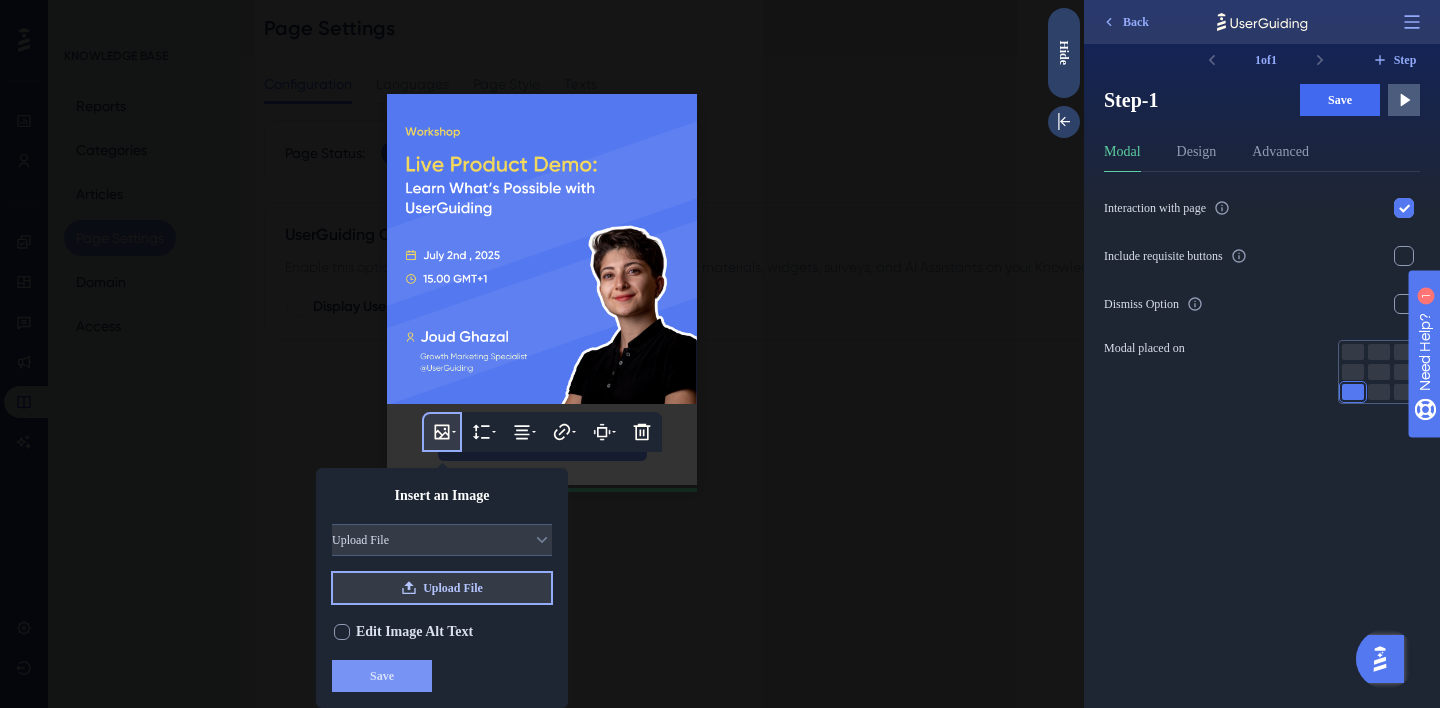 click on "Upload File" at bounding box center [453, 588] 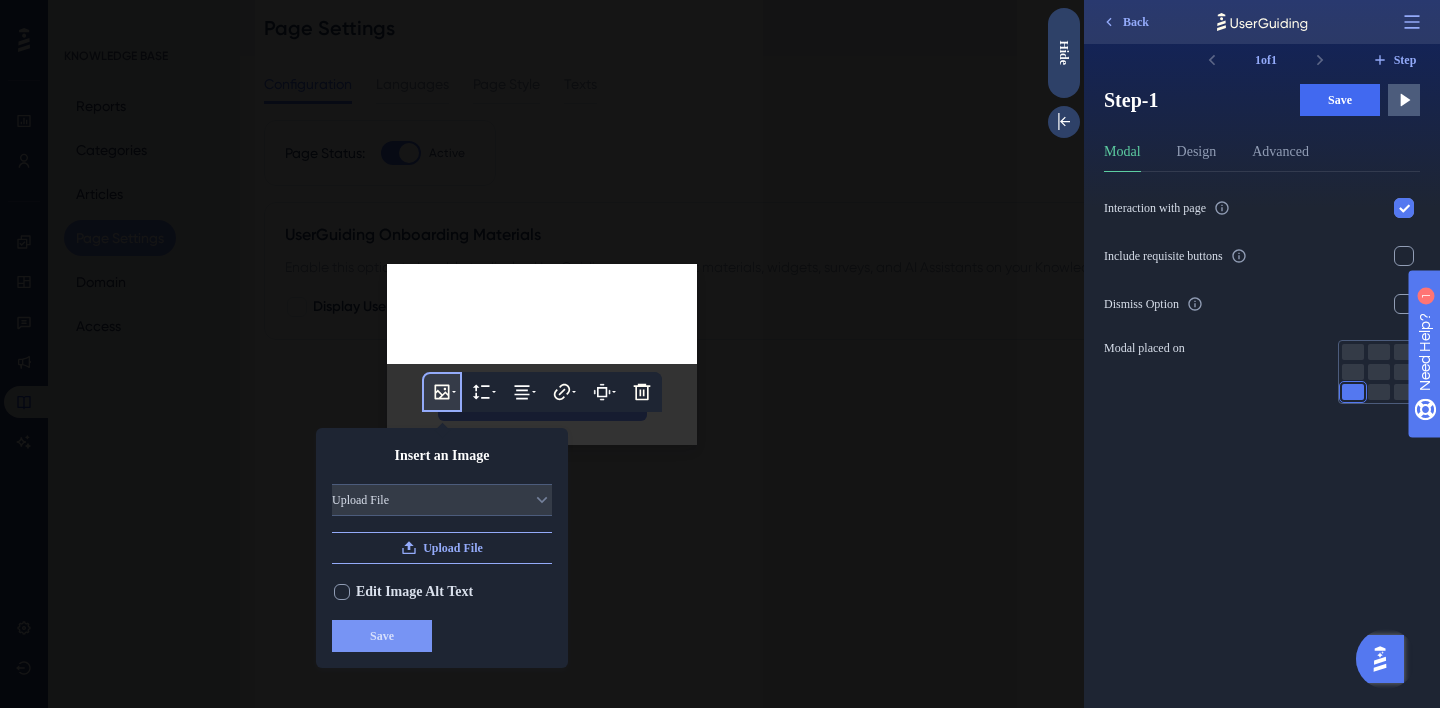 scroll, scrollTop: 0, scrollLeft: 0, axis: both 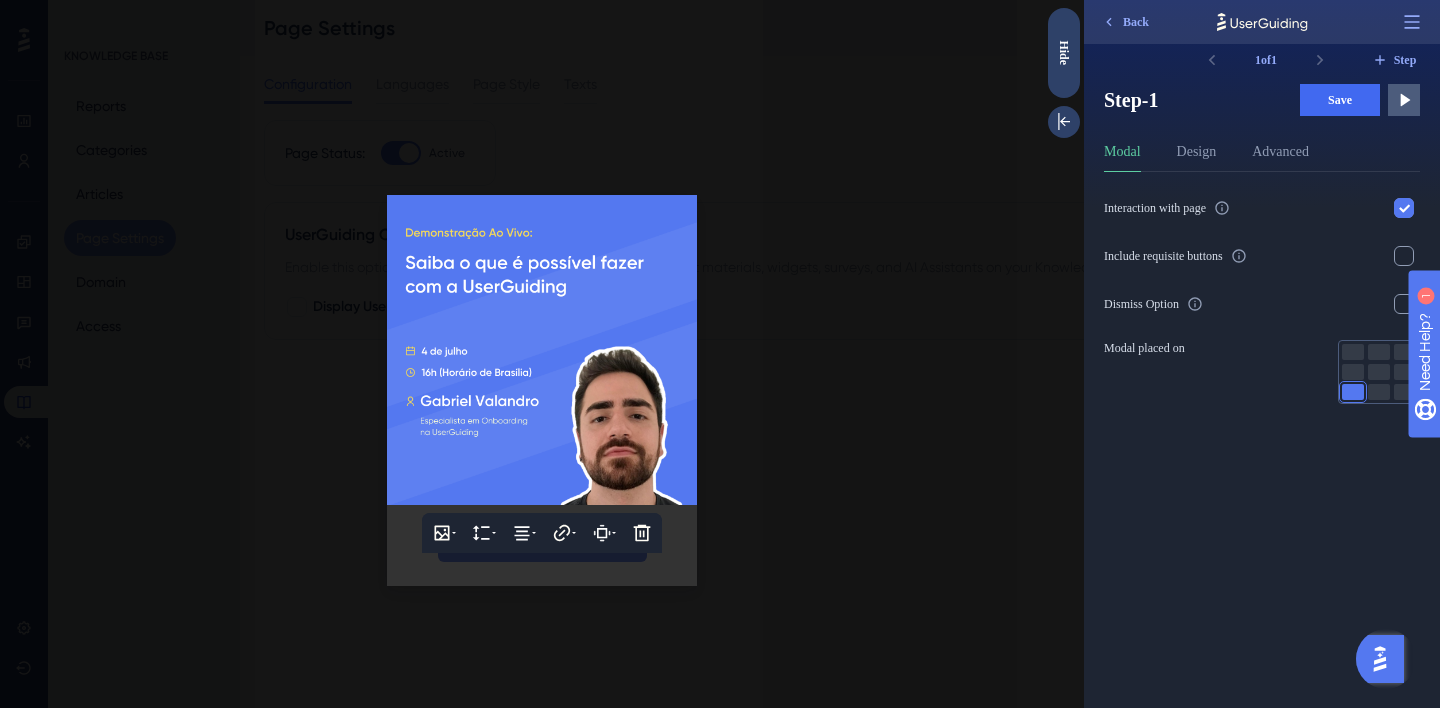 click at bounding box center [542, 354] 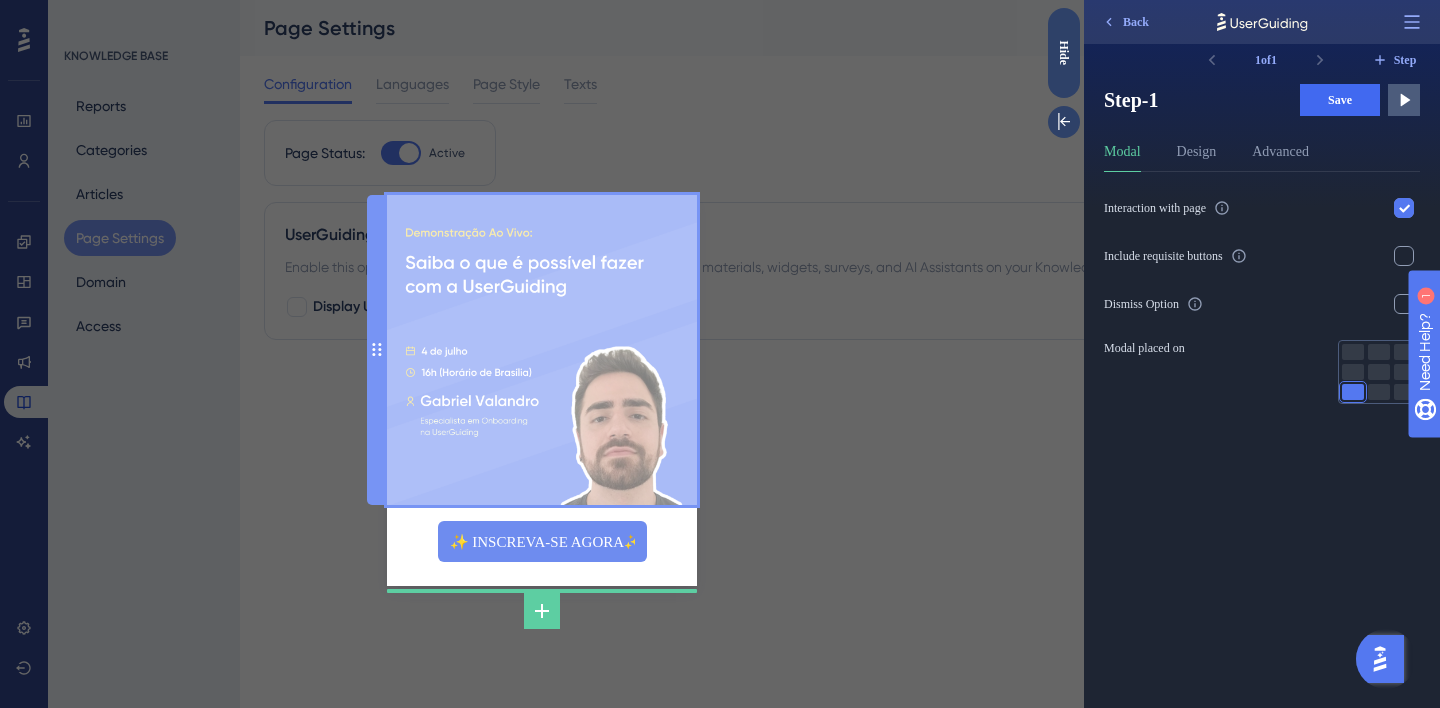 click at bounding box center [542, 350] 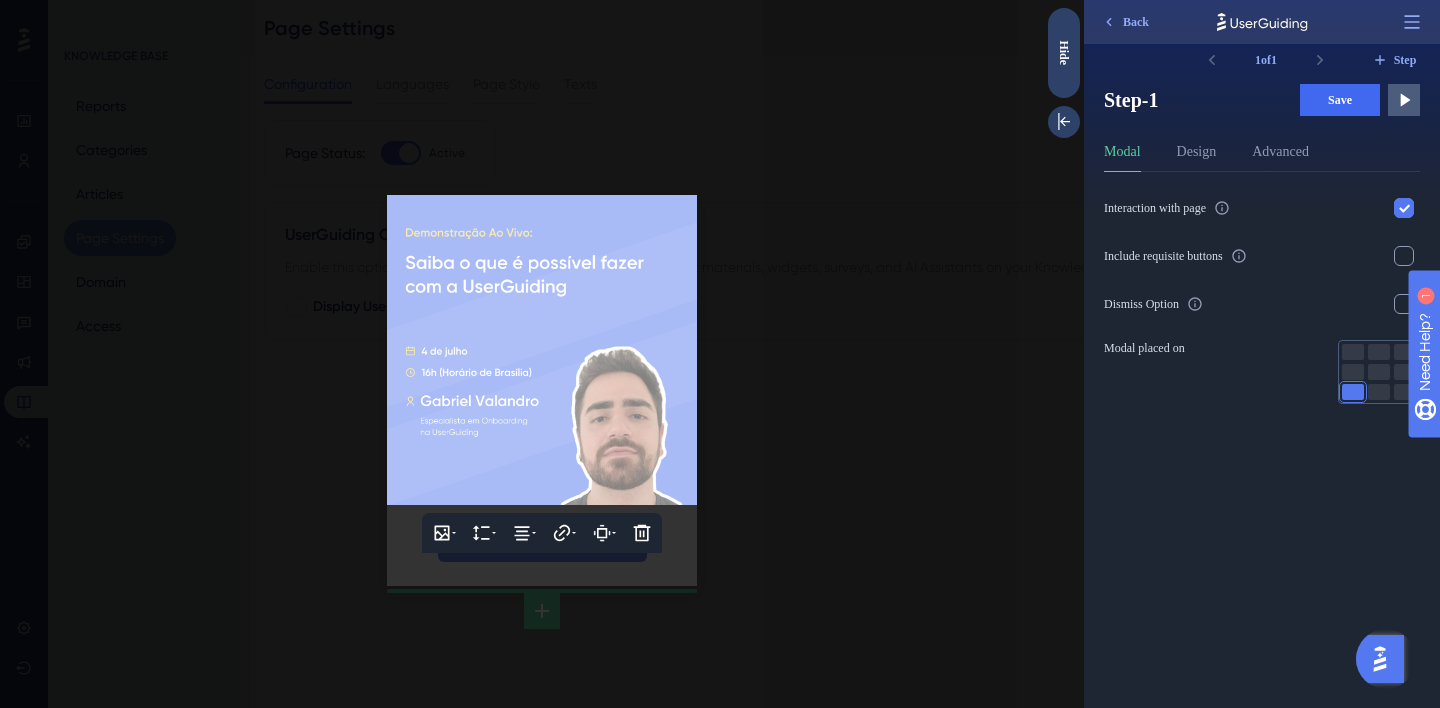click at bounding box center (542, 350) 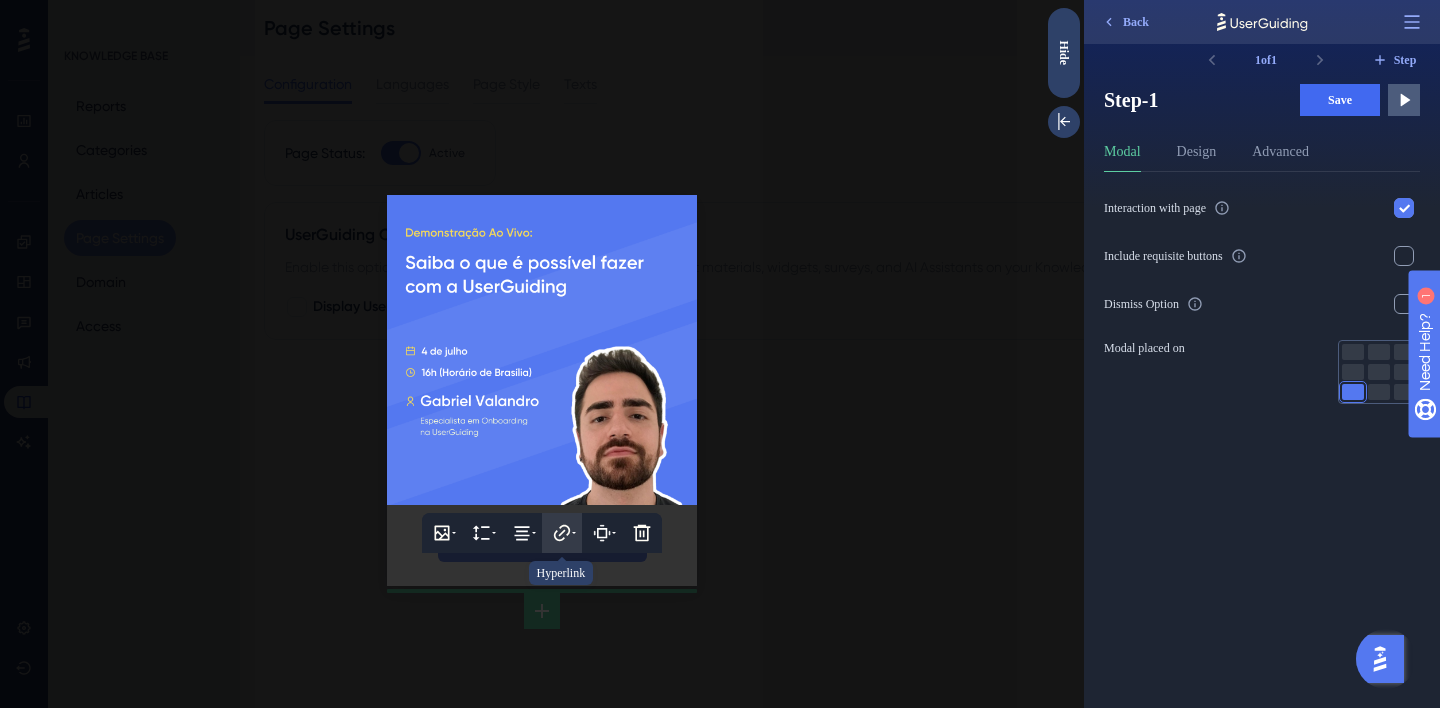 click 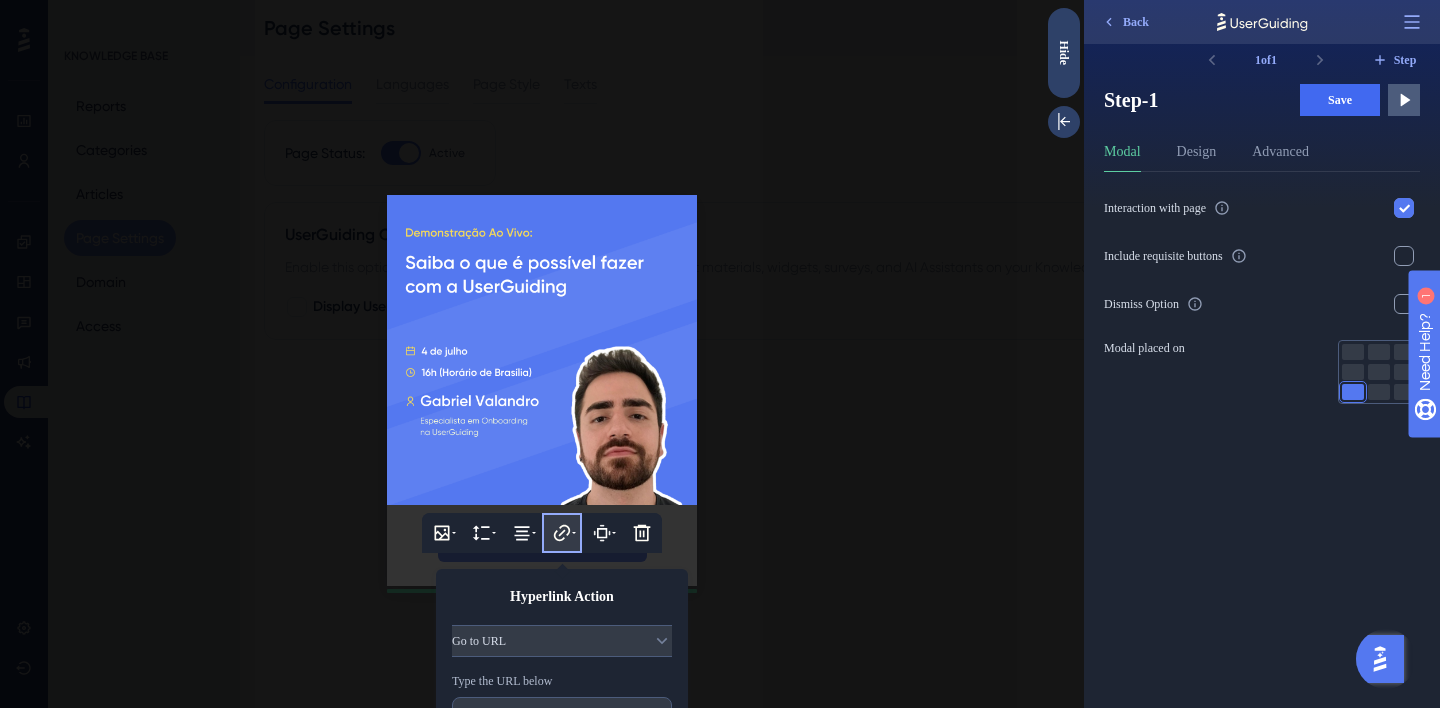 scroll, scrollTop: 123, scrollLeft: 0, axis: vertical 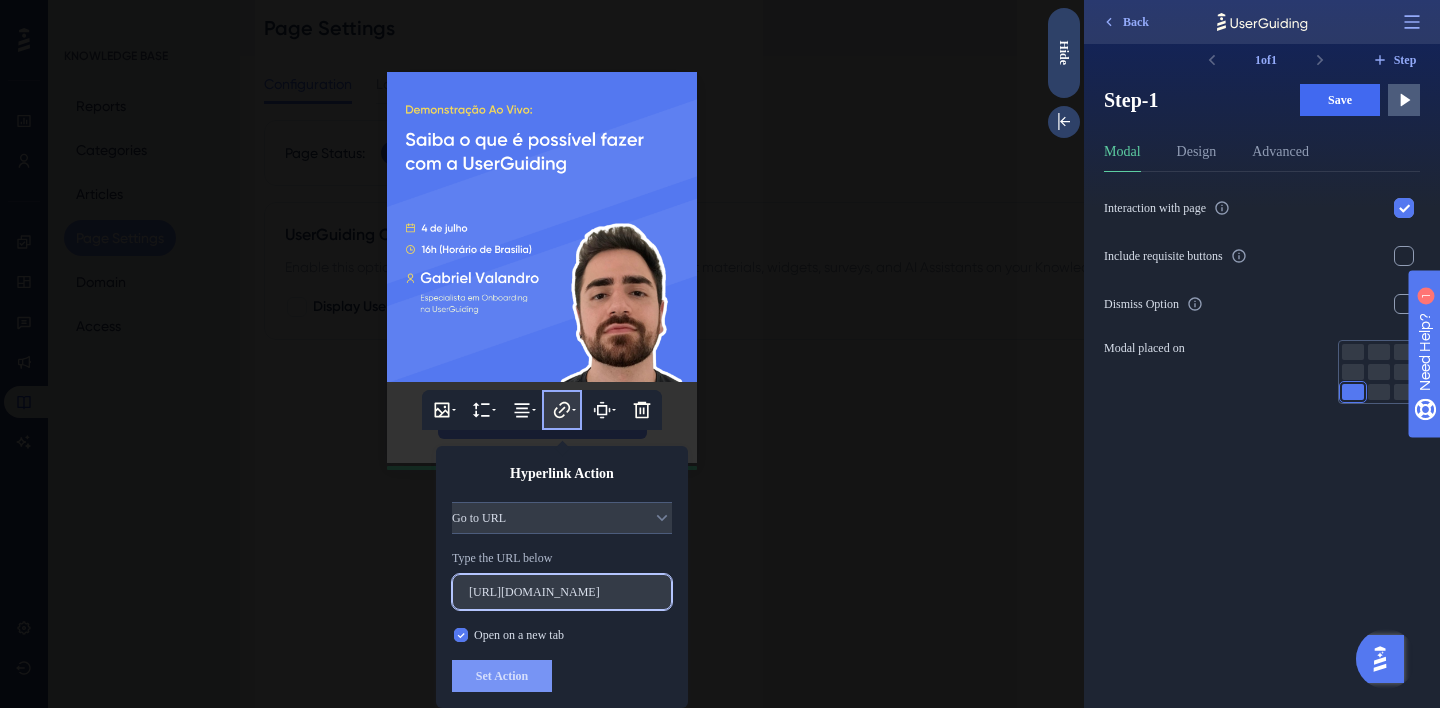 click on "https://app.getcontrast.io/register/userguiding-live-product-demo-learn-what-s-possible-with-userguiding?utm_source=panel&utm_medium=banner&utm_campaign=product_demo_1" at bounding box center (562, 592) 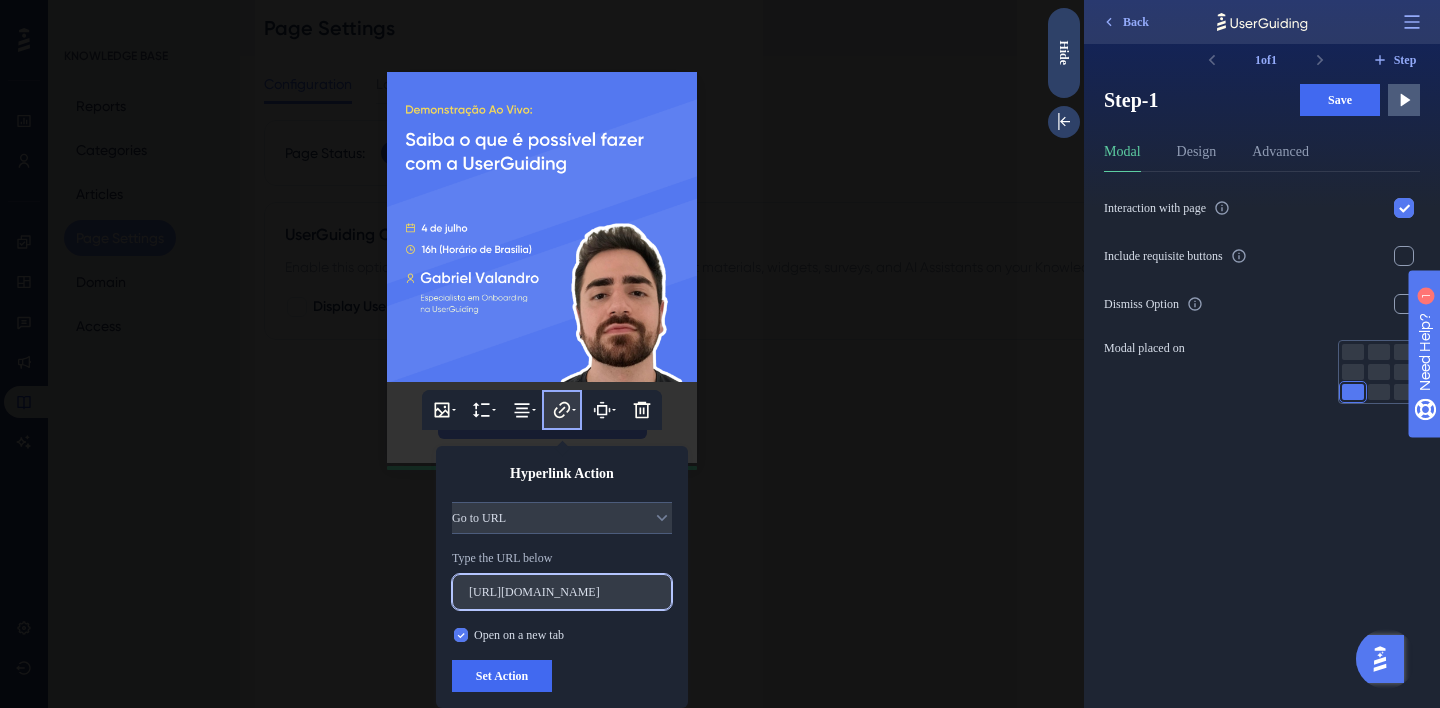 type on "https://app.getcontrast.io/register/userguiding-demonstracao-ao-vivo-saiba-o-que-e-possivel-fazer-com-a-userguiding?utm_source=panel&utm_medium=banner&utm_campaign=product_demo_1_pt-br" 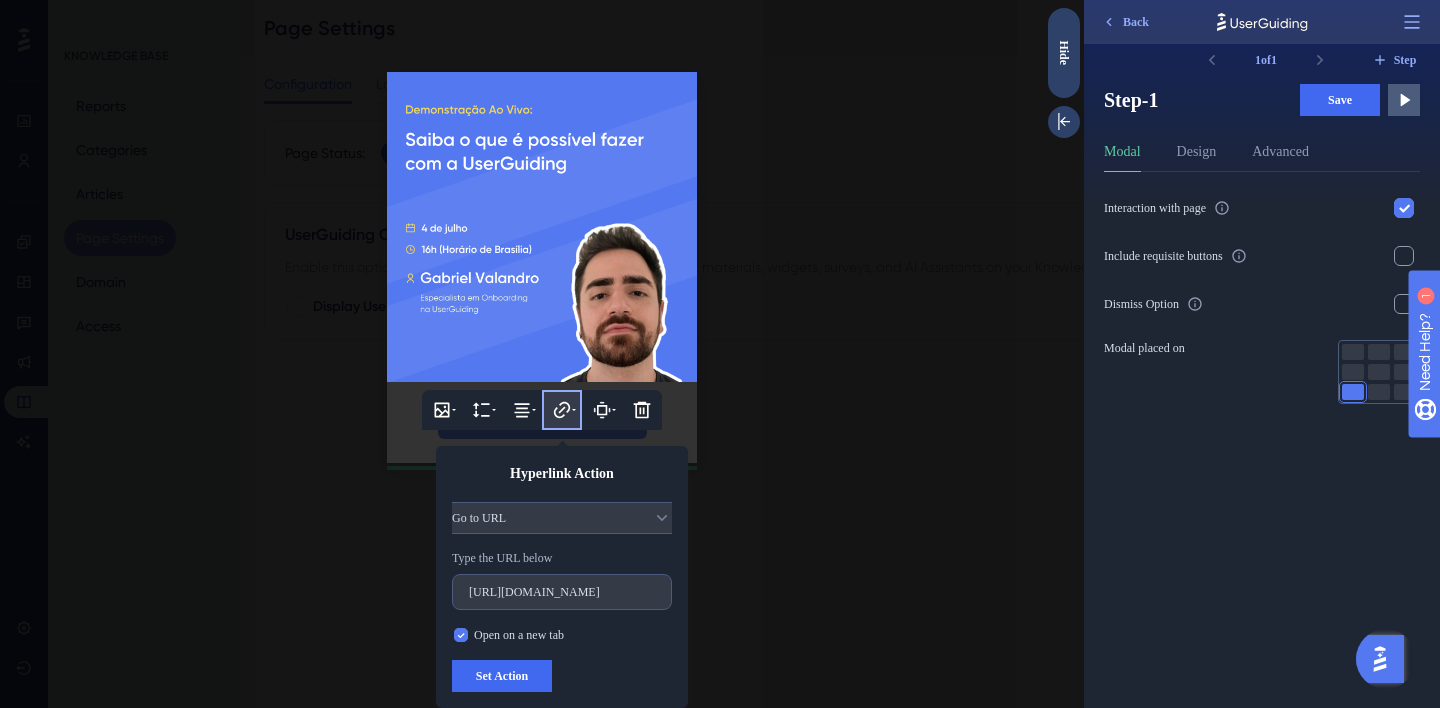 click on "Hyperlink Action Go to URL Type the URL below https://app.getcontrast.io/register/userguiding-demonstracao-ao-vivo-saiba-o-que-e-possivel-fazer-com-a-userguiding?utm_source=panel&utm_medium=banner&utm_campaign=product_demo_1_pt-br Open on a new tab Set Action" at bounding box center (562, 577) 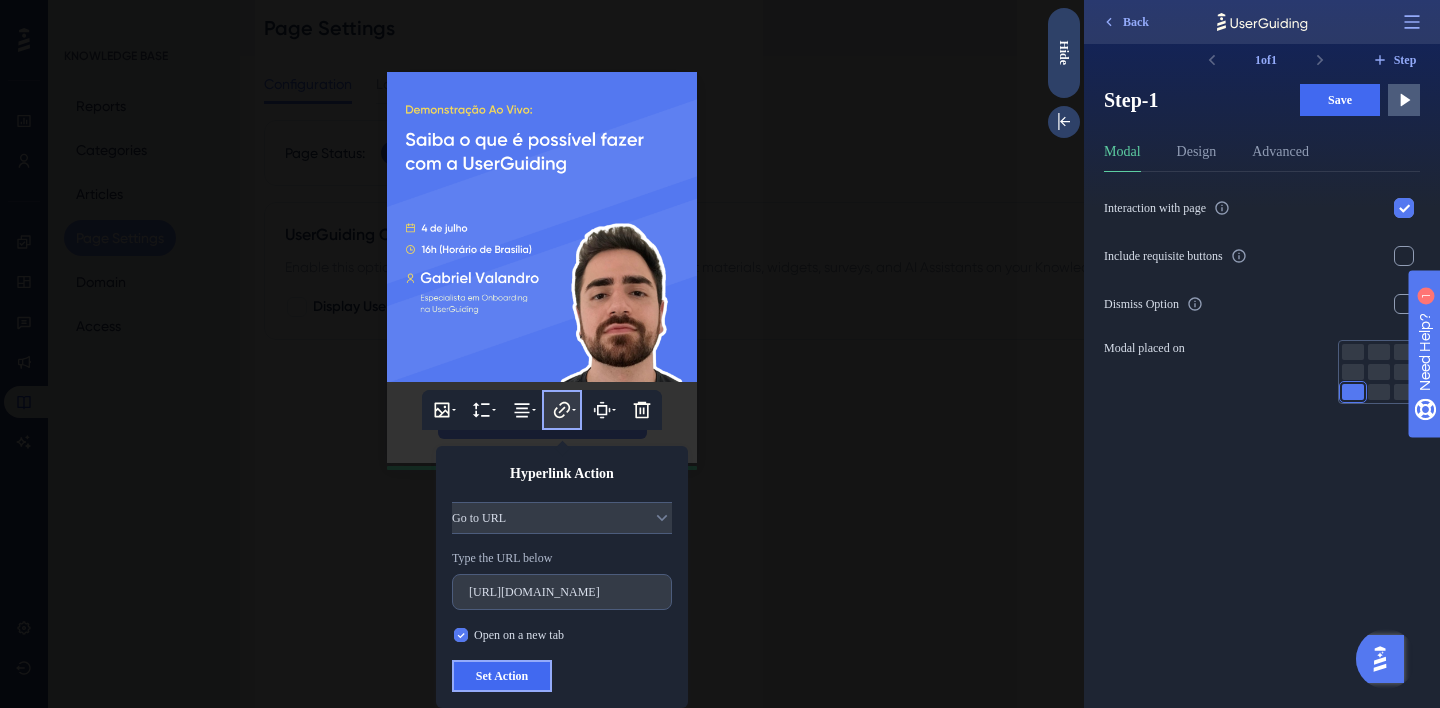 click on "Set Action" at bounding box center [502, 676] 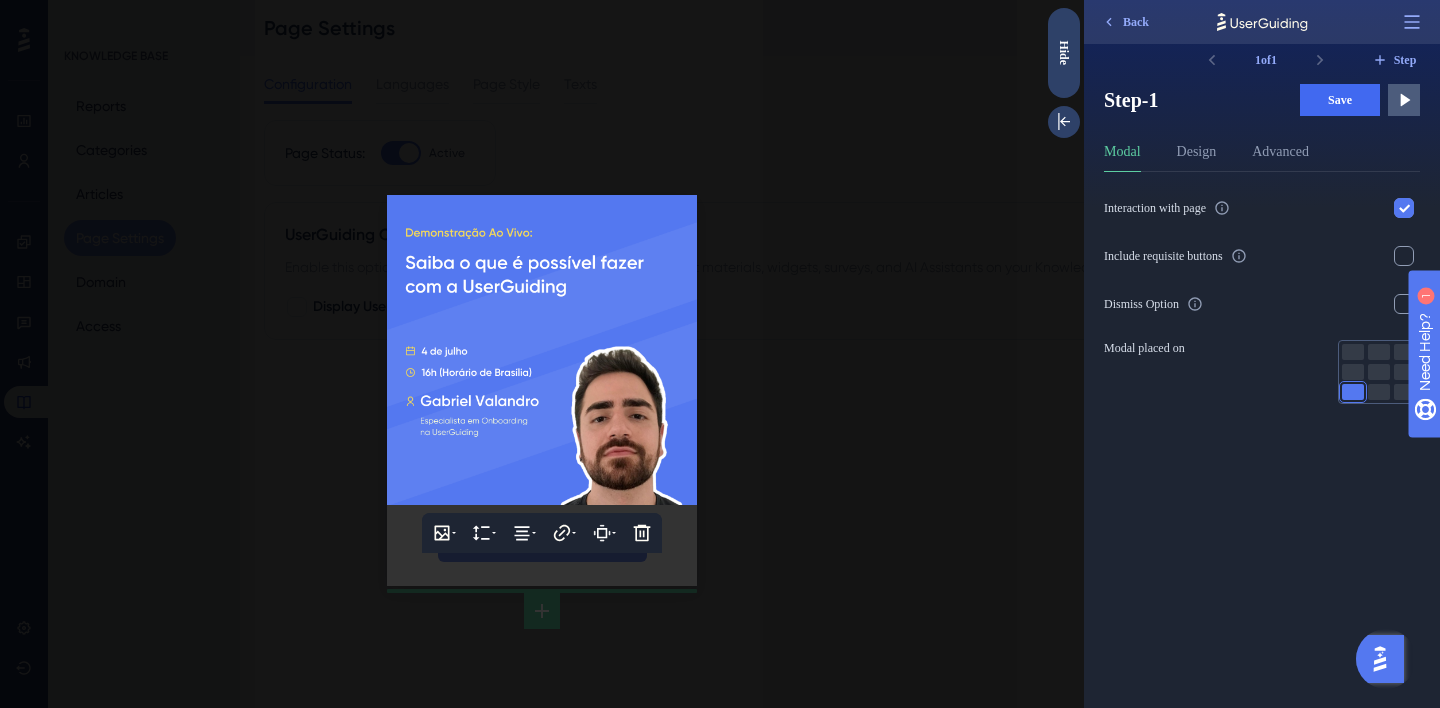 scroll, scrollTop: 0, scrollLeft: 0, axis: both 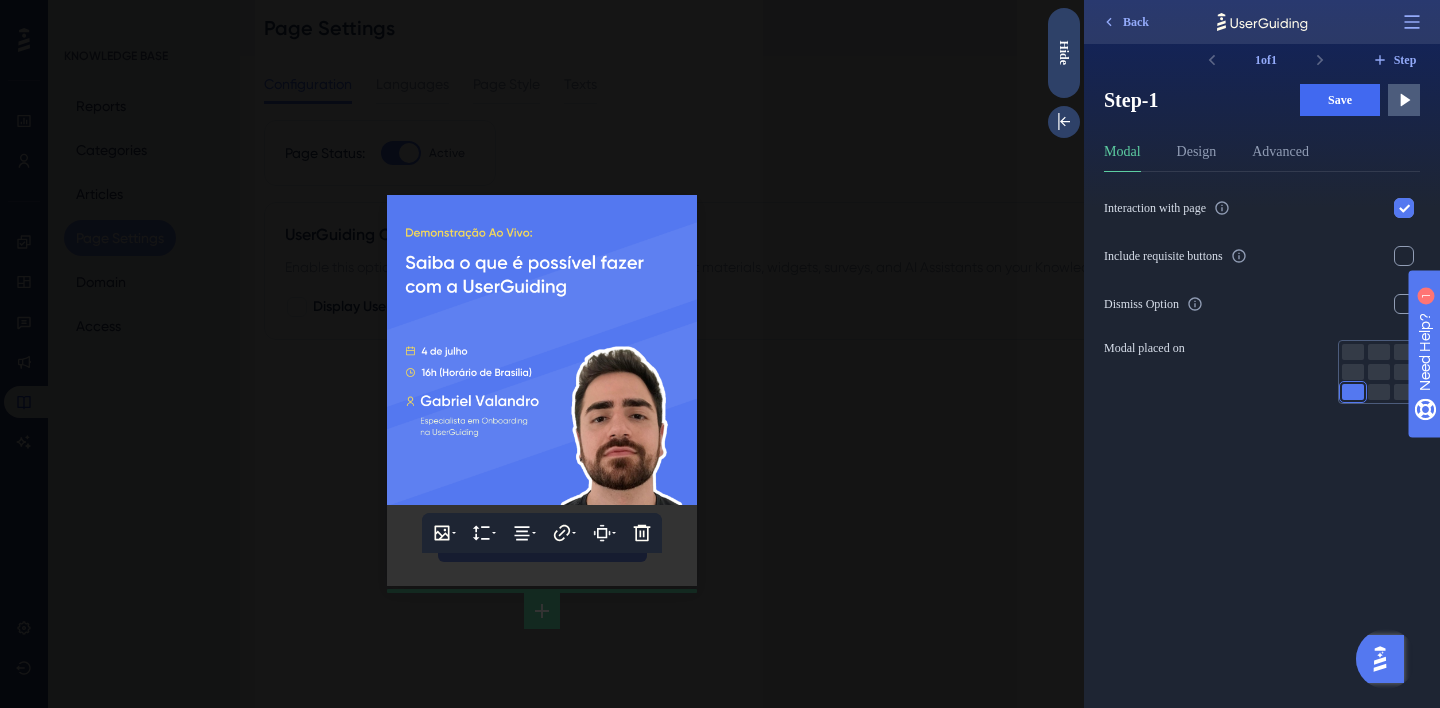 click at bounding box center (542, 354) 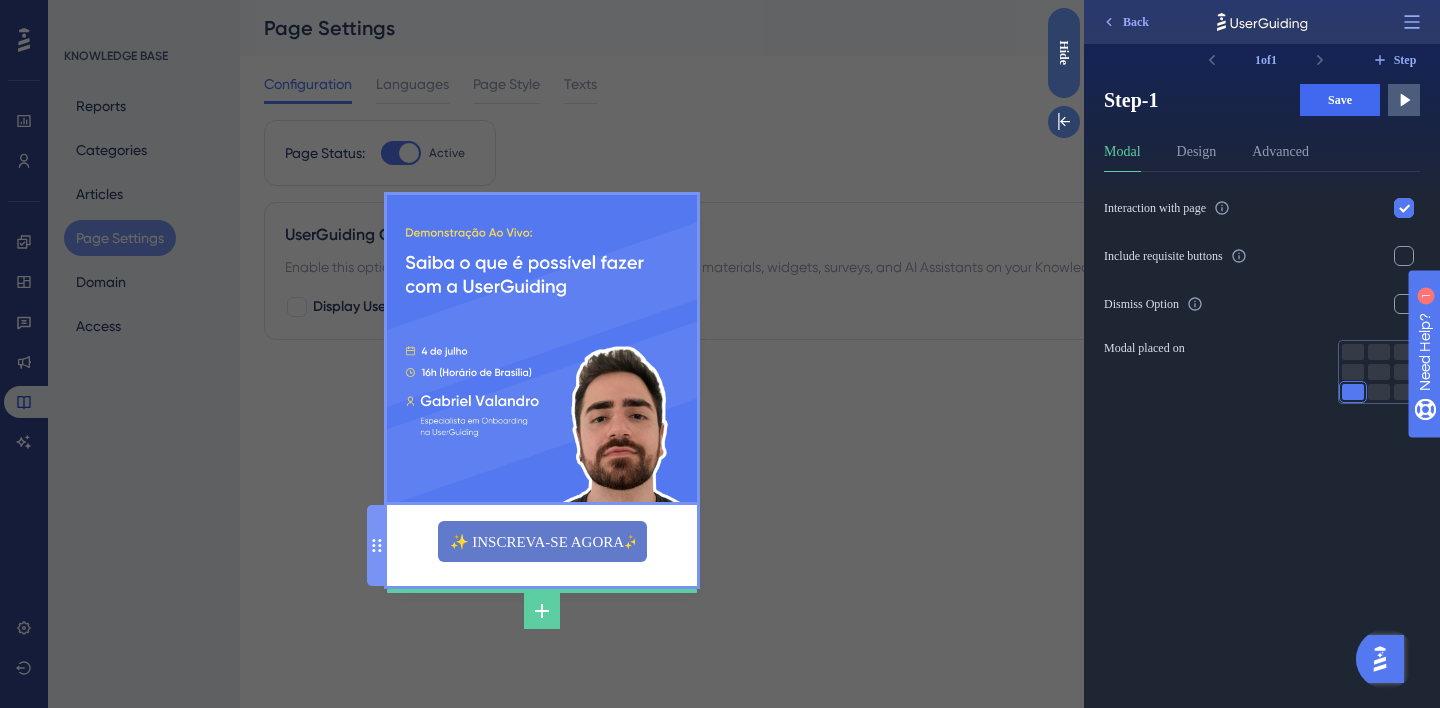click on "✨ INSCREVA-SE AGORA✨" at bounding box center (542, 541) 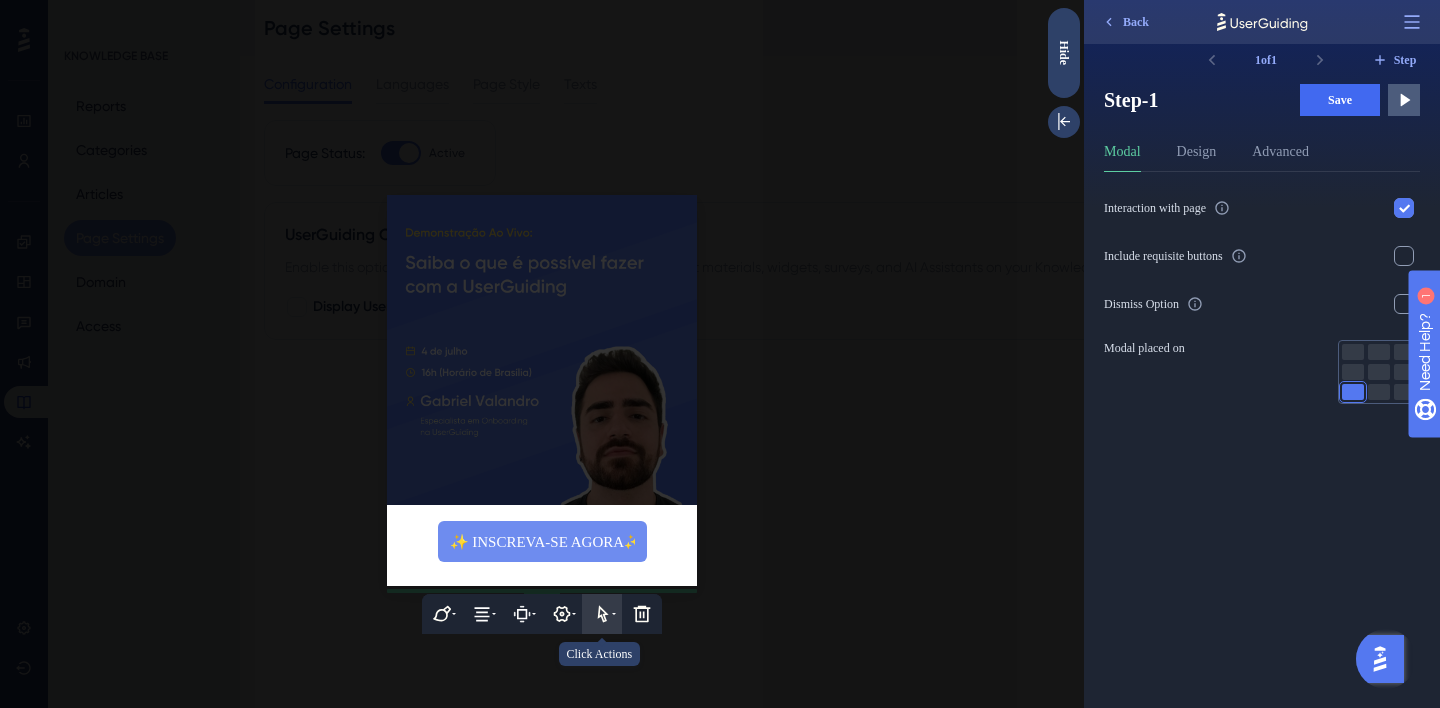 click 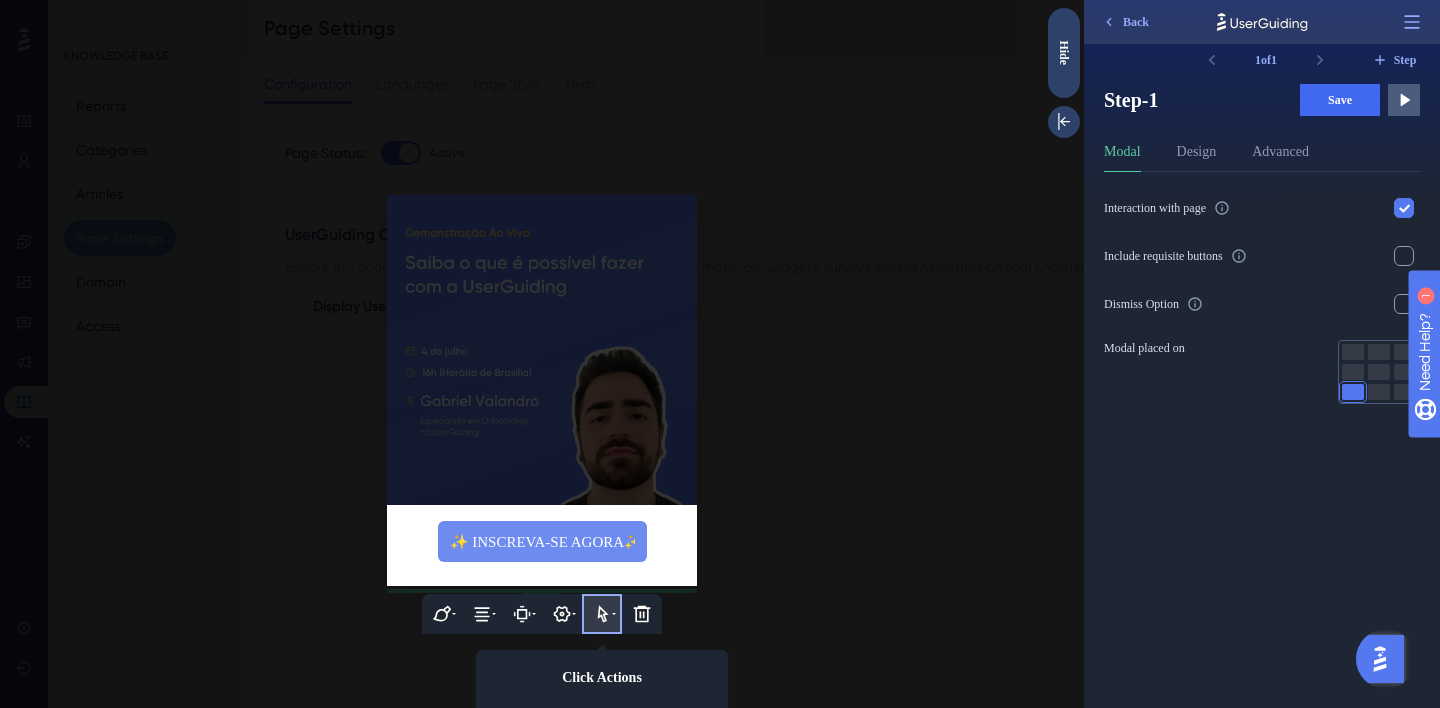 scroll, scrollTop: 212, scrollLeft: 0, axis: vertical 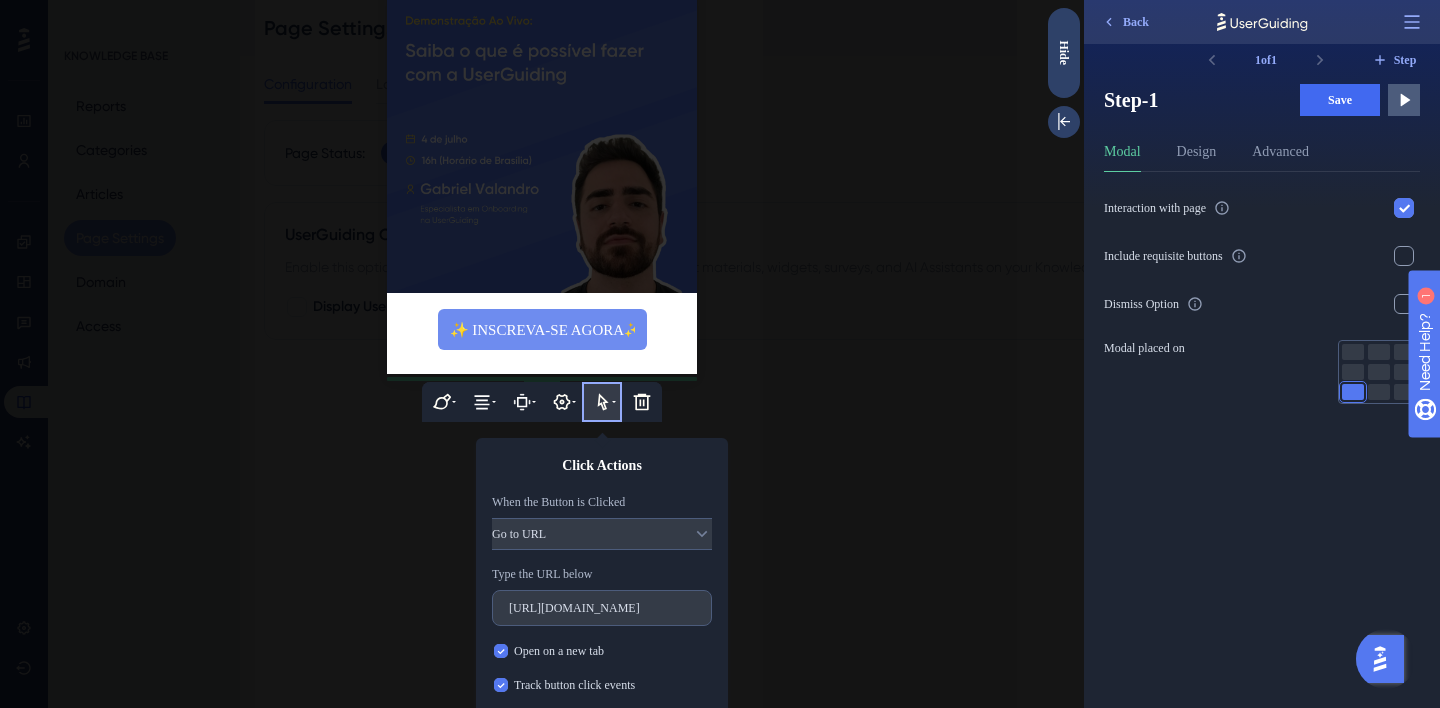 click on "Type the URL below https://app.getcontrast.io/register/userguiding-live-product-demo-learn-what-s-possible-with-userguiding?utm_source=panel&utm_medium=banner&utm_campaign=product_demo_1" at bounding box center (602, 596) 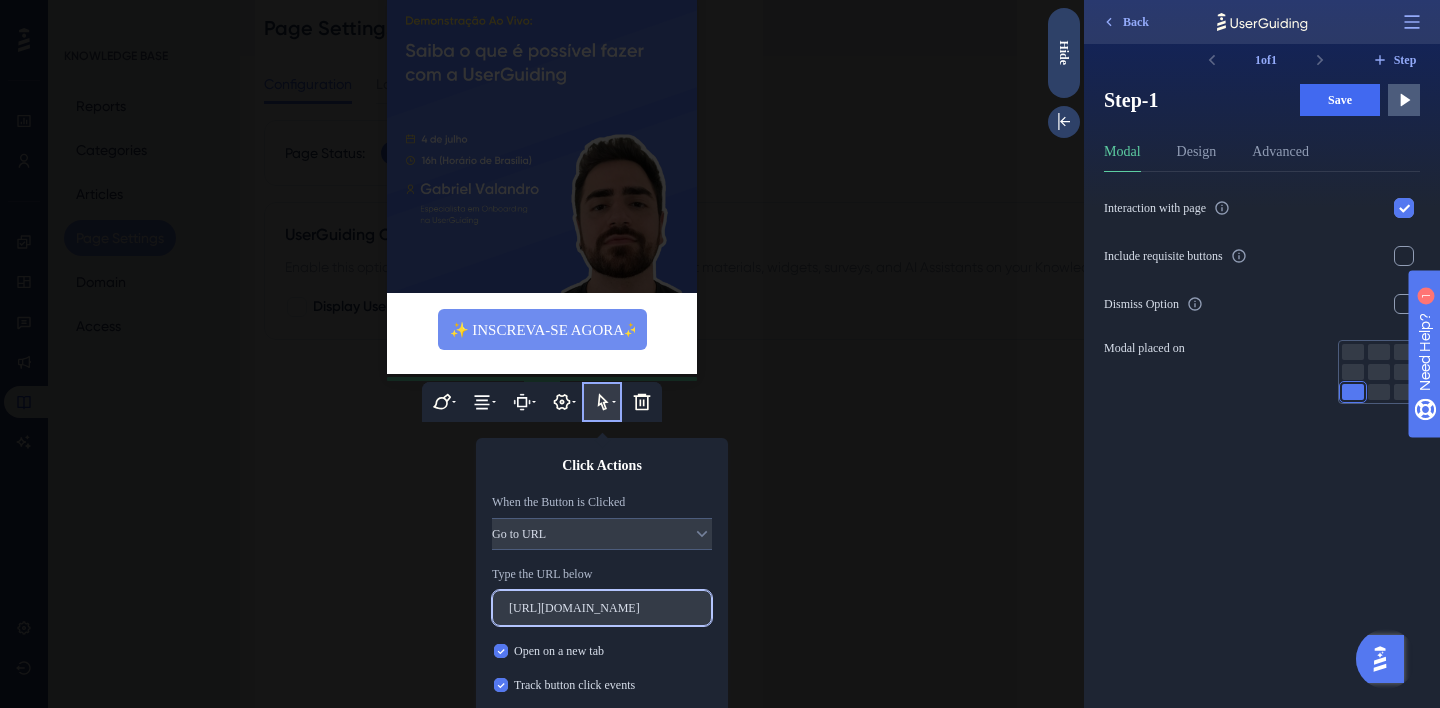 click on "https://app.getcontrast.io/register/userguiding-live-product-demo-learn-what-s-possible-with-userguiding?utm_source=panel&utm_medium=banner&utm_campaign=product_demo_1" at bounding box center [602, 608] 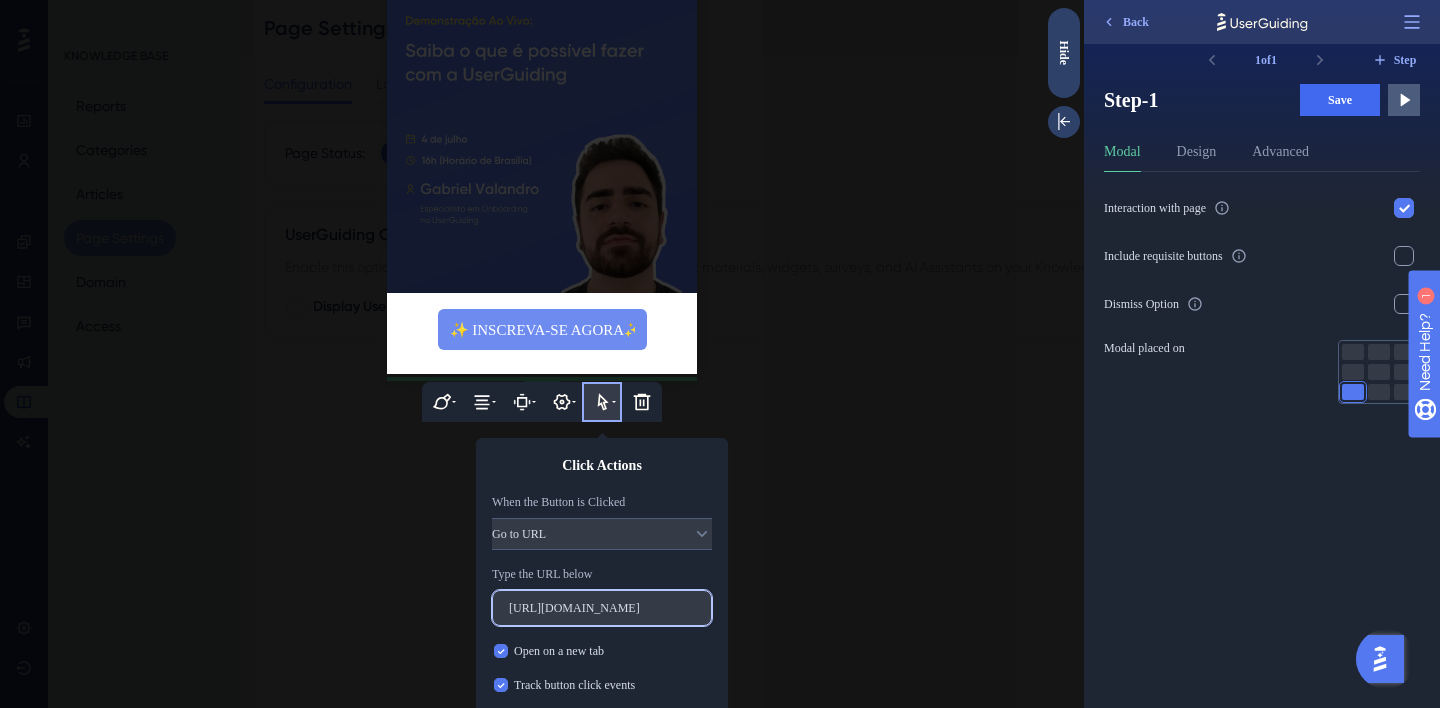 scroll, scrollTop: 262, scrollLeft: 0, axis: vertical 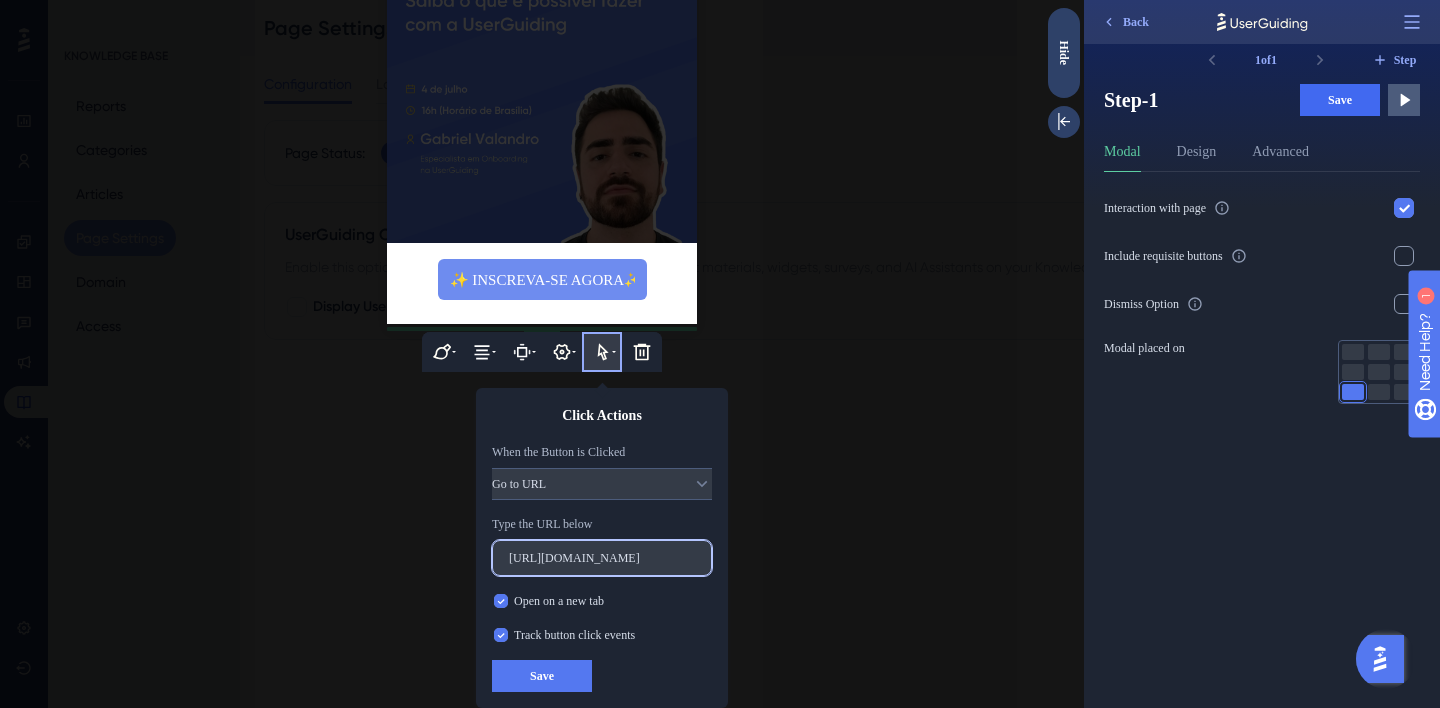 type on "https://app.getcontrast.io/register/userguiding-demonstracao-ao-vivo-saiba-o-que-e-possivel-fazer-com-a-userguiding?utm_source=panel&utm_medium=banner&utm_campaign=product_demo_1_pt-br" 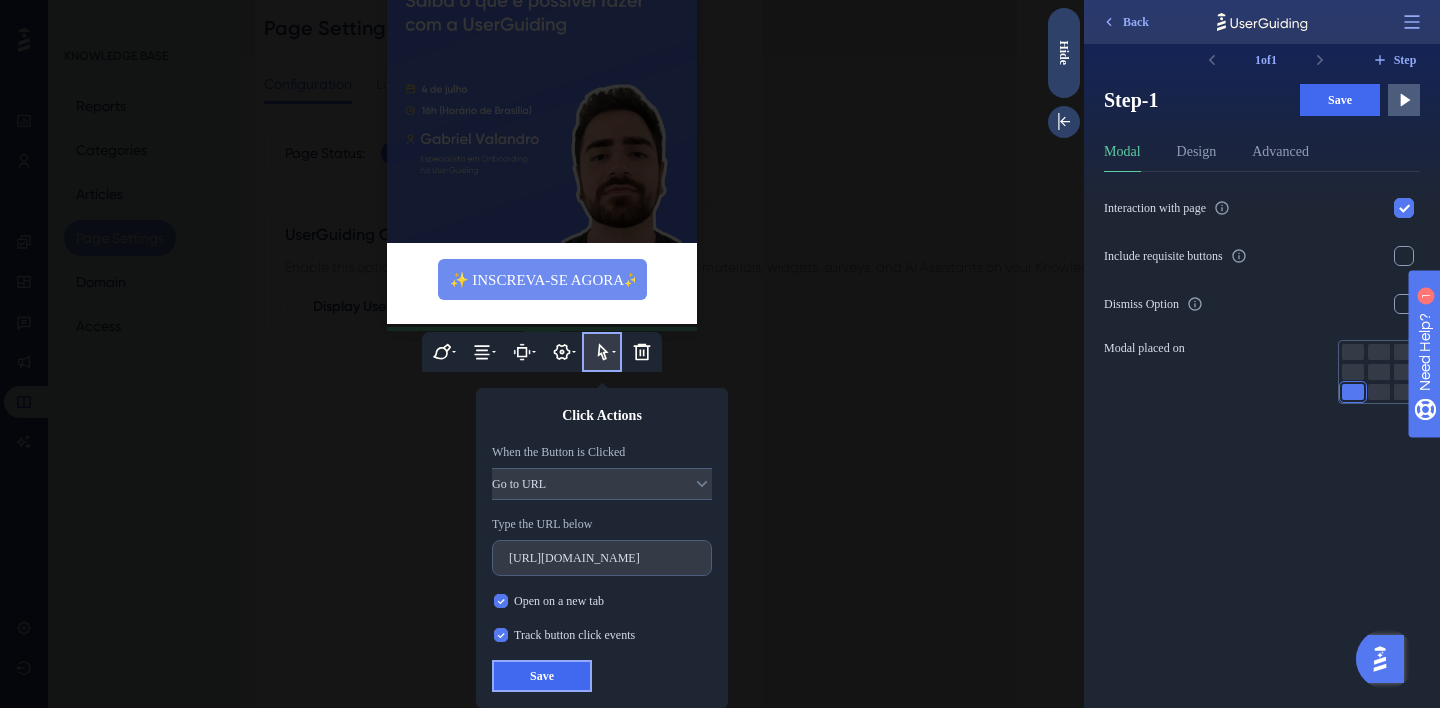 click on "Save" at bounding box center [542, 676] 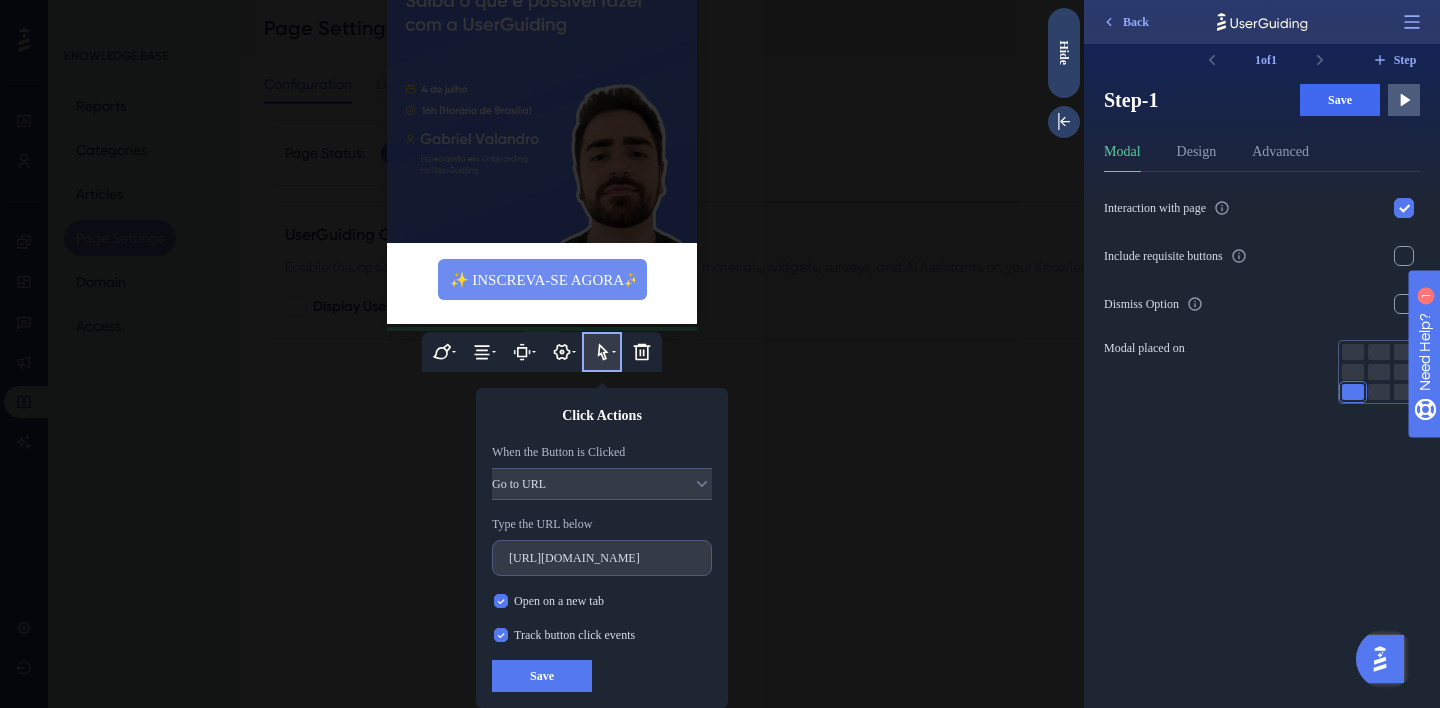 scroll, scrollTop: 0, scrollLeft: 0, axis: both 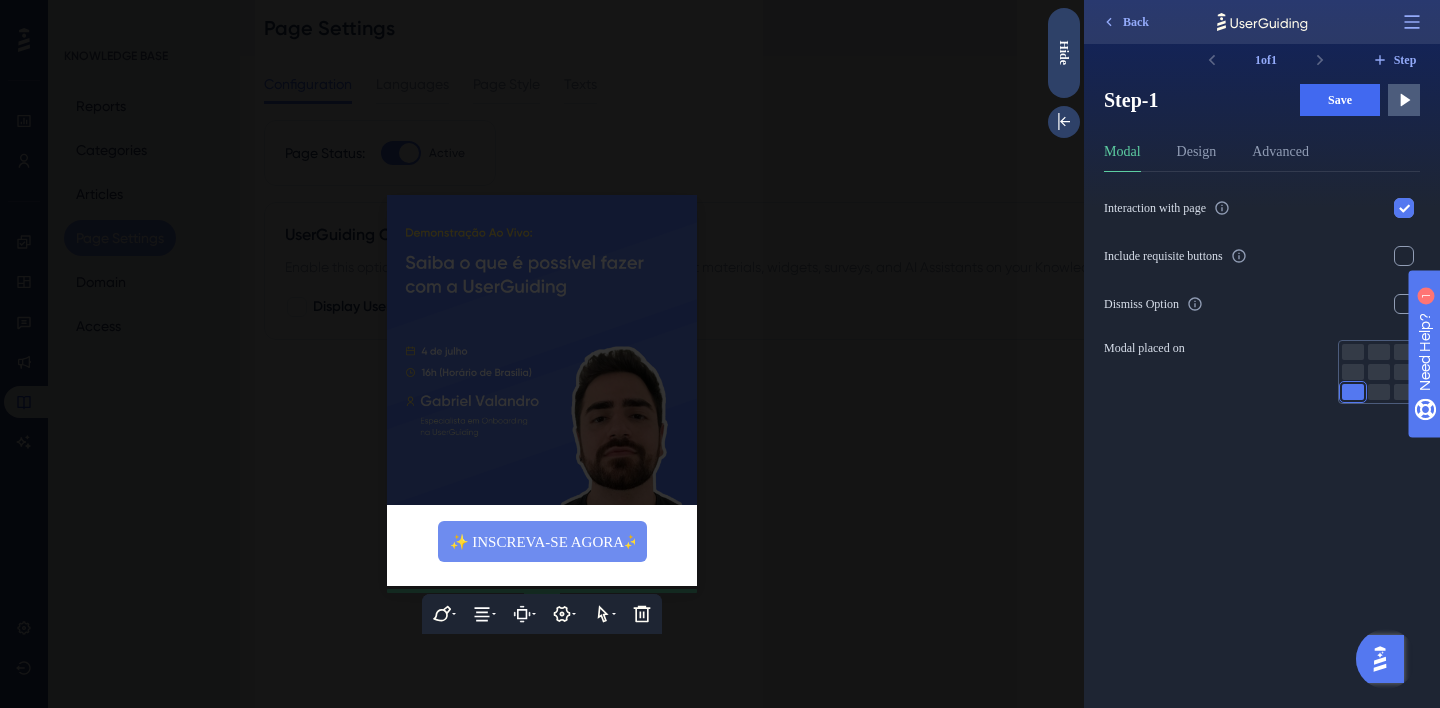 click at bounding box center [542, 354] 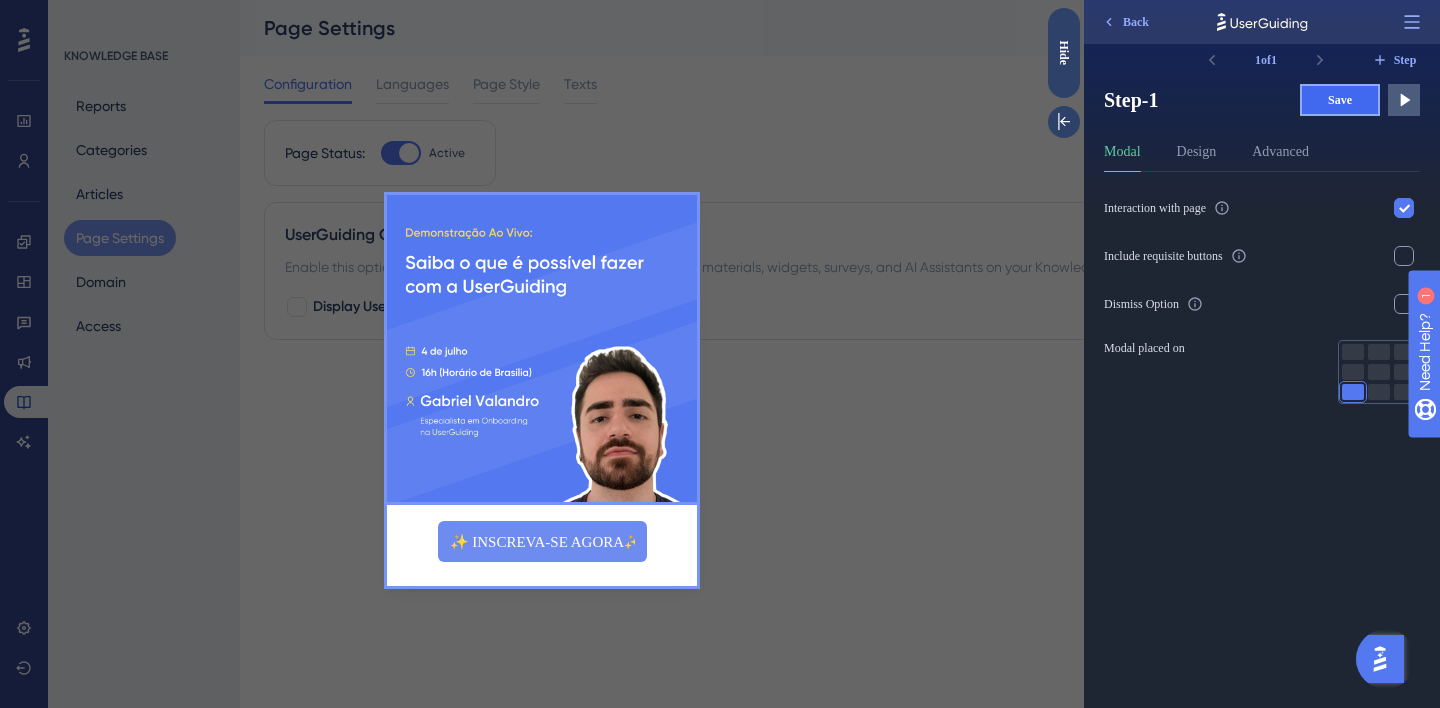 click on "Save" at bounding box center (1340, 100) 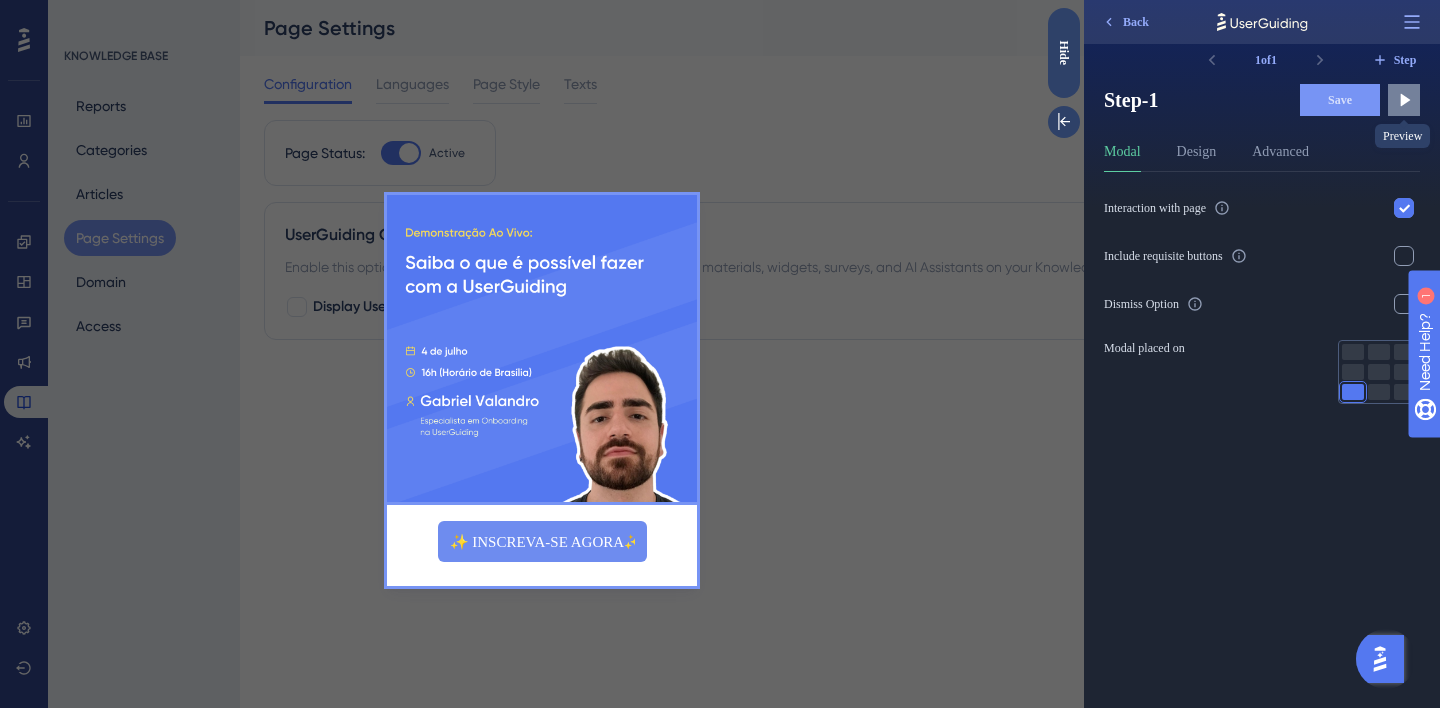 click 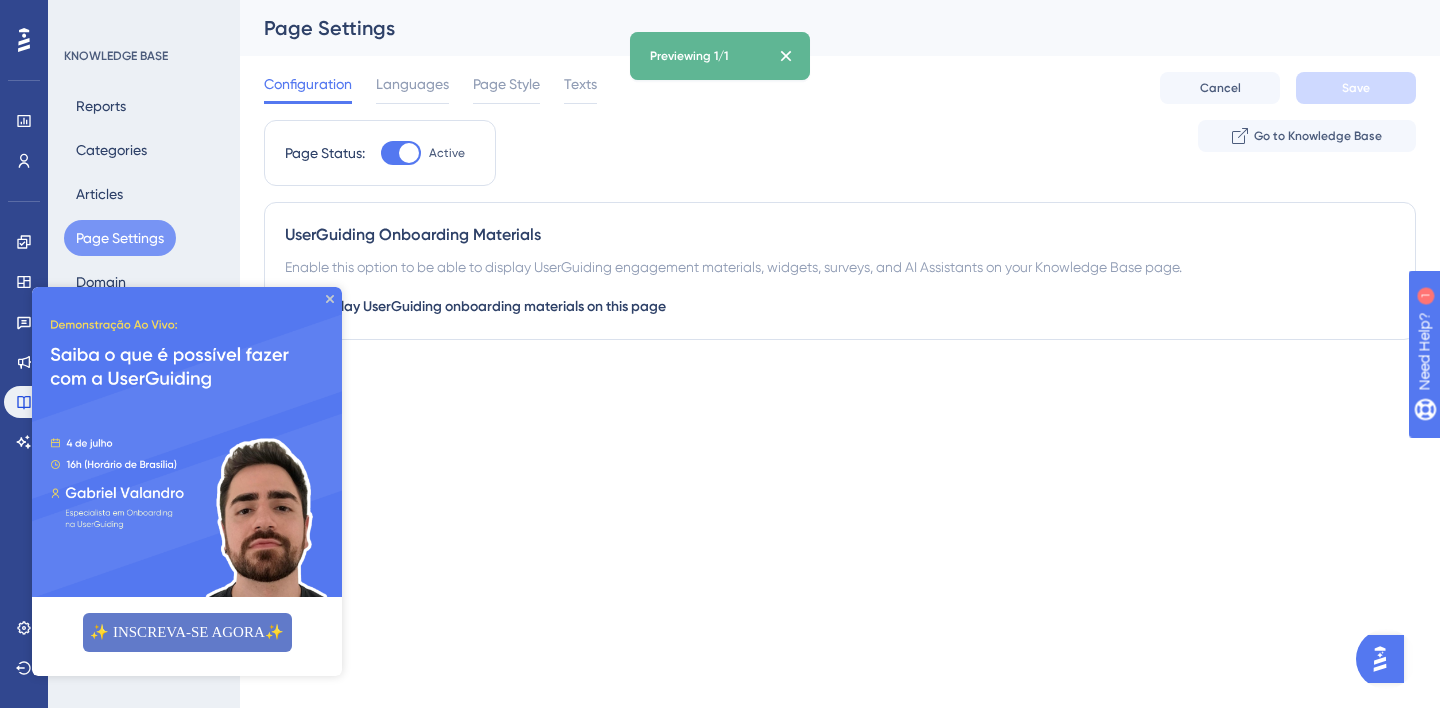 click on "✨ INSCREVA-SE AGORA✨" at bounding box center (187, 632) 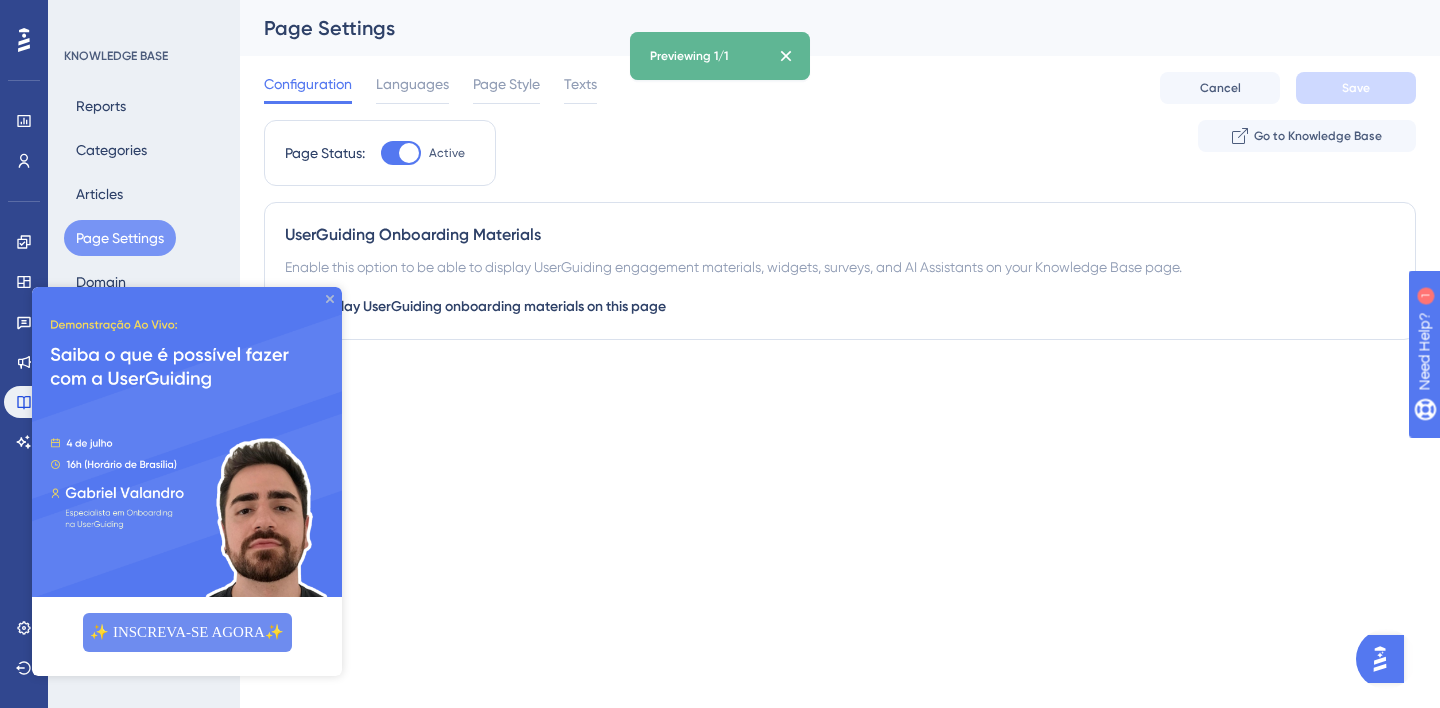 click 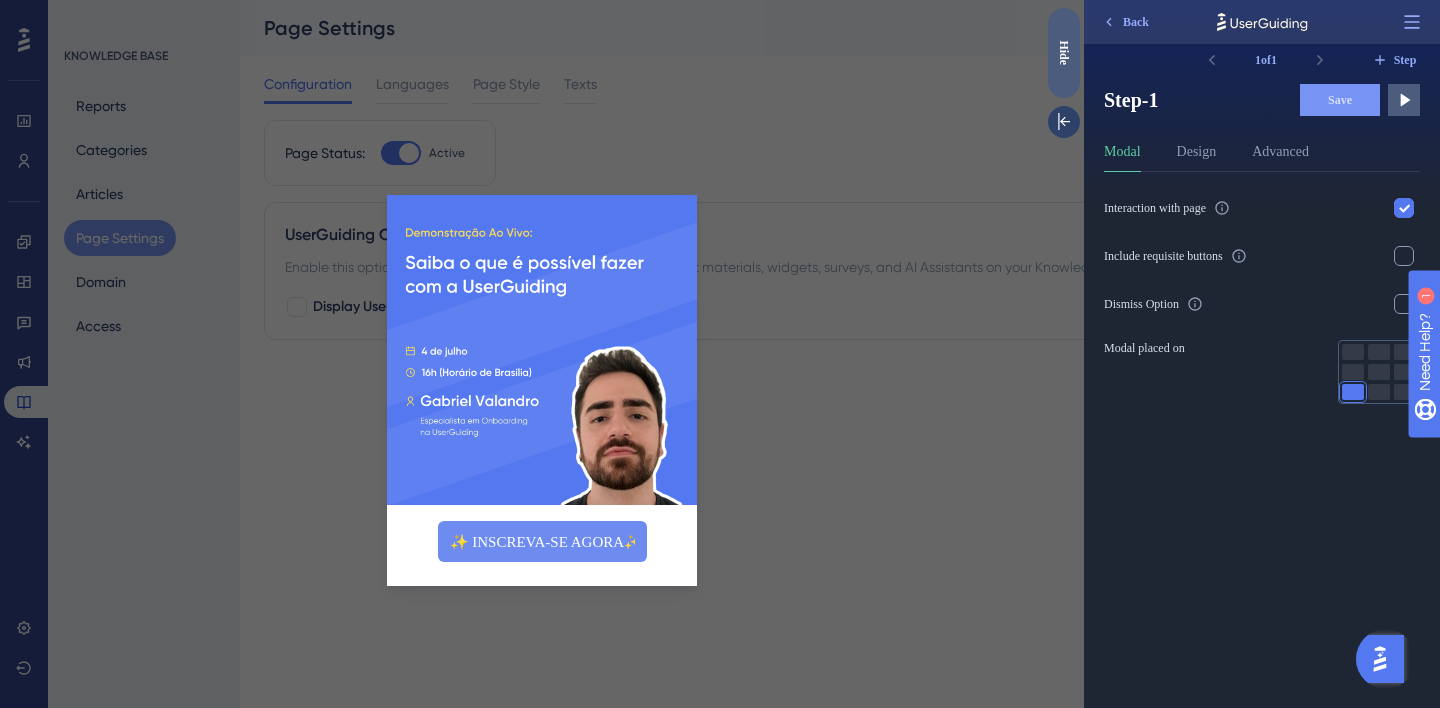 click on "Hide" at bounding box center [1064, 53] 